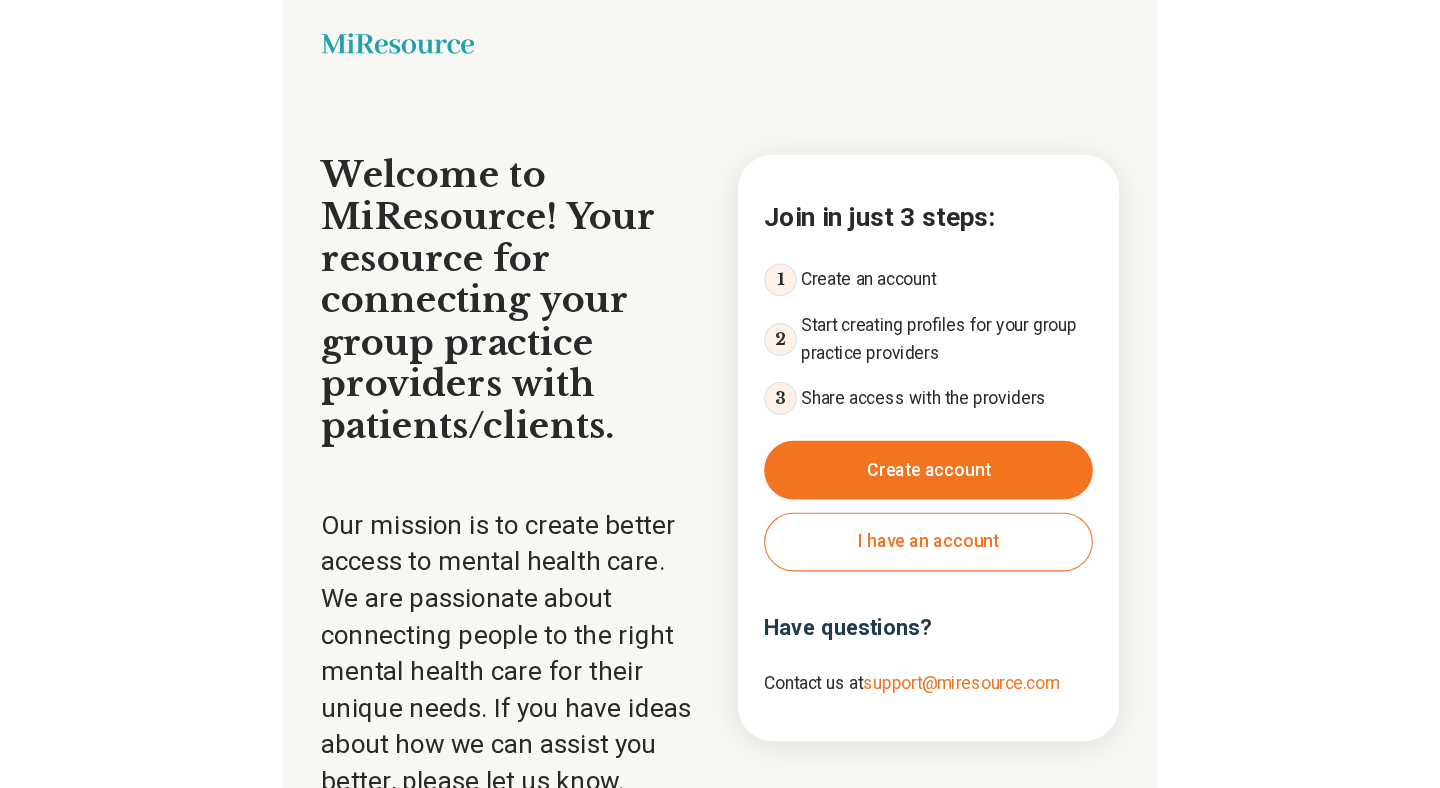 scroll, scrollTop: 0, scrollLeft: 0, axis: both 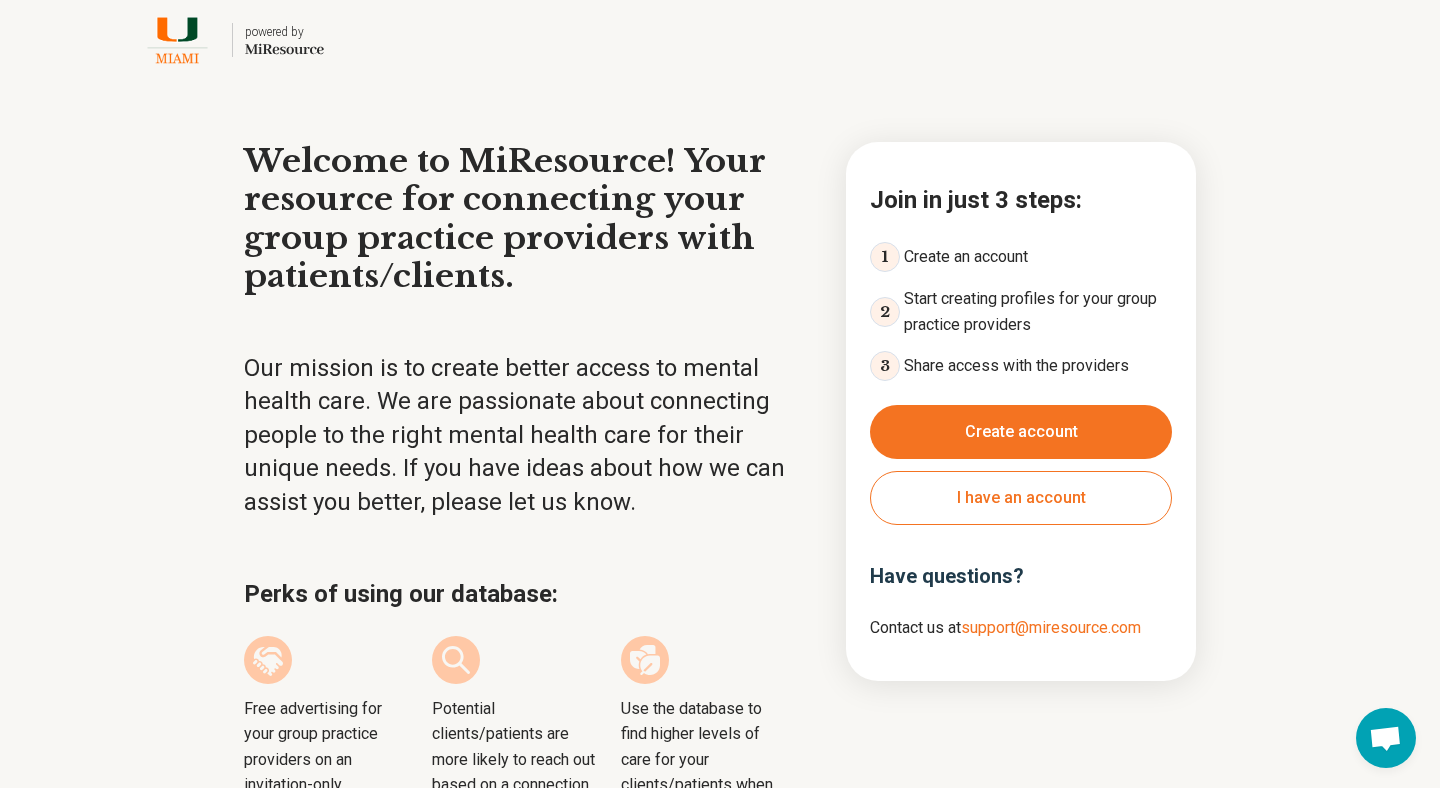 click on "Create account" at bounding box center (1021, 432) 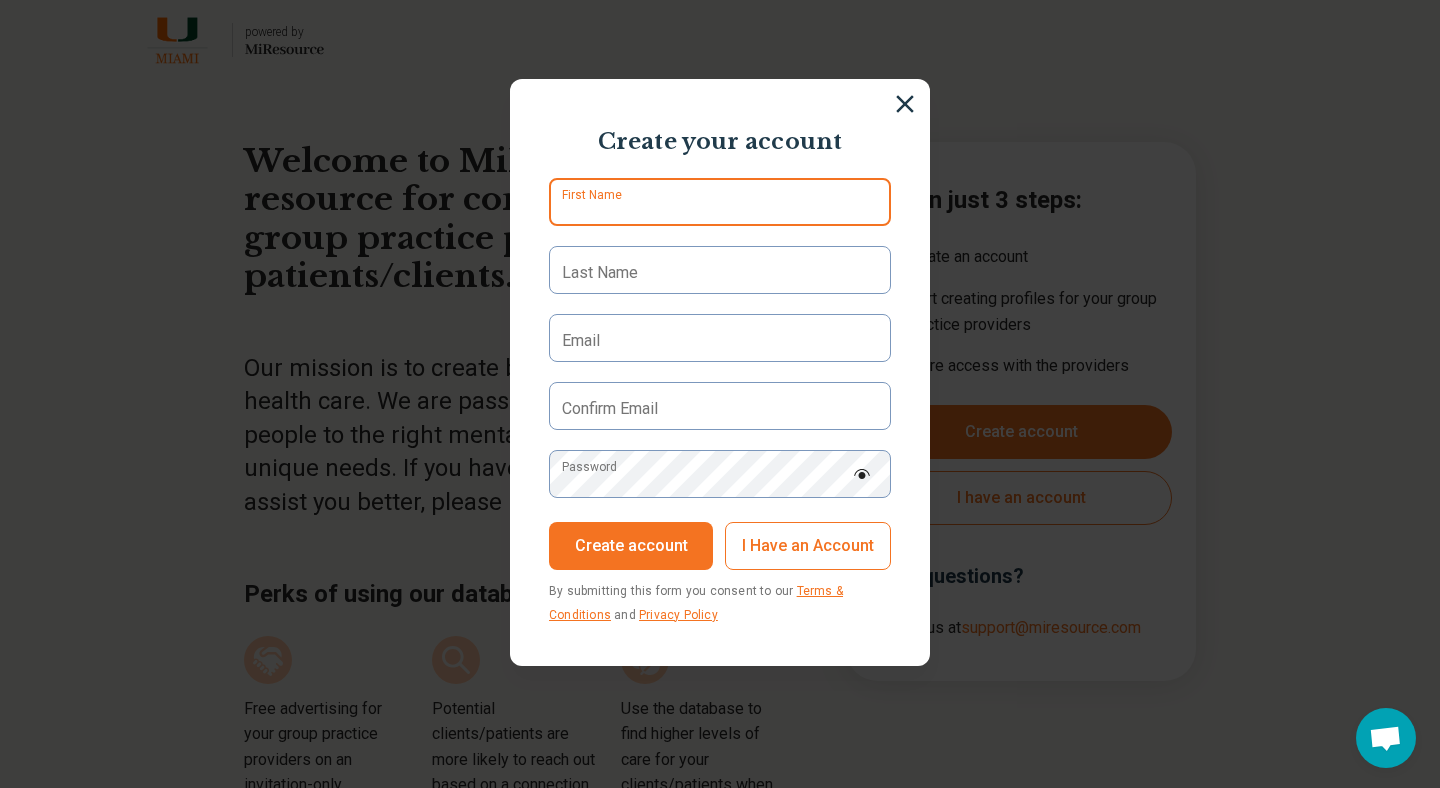click on "First Name" at bounding box center (720, 202) 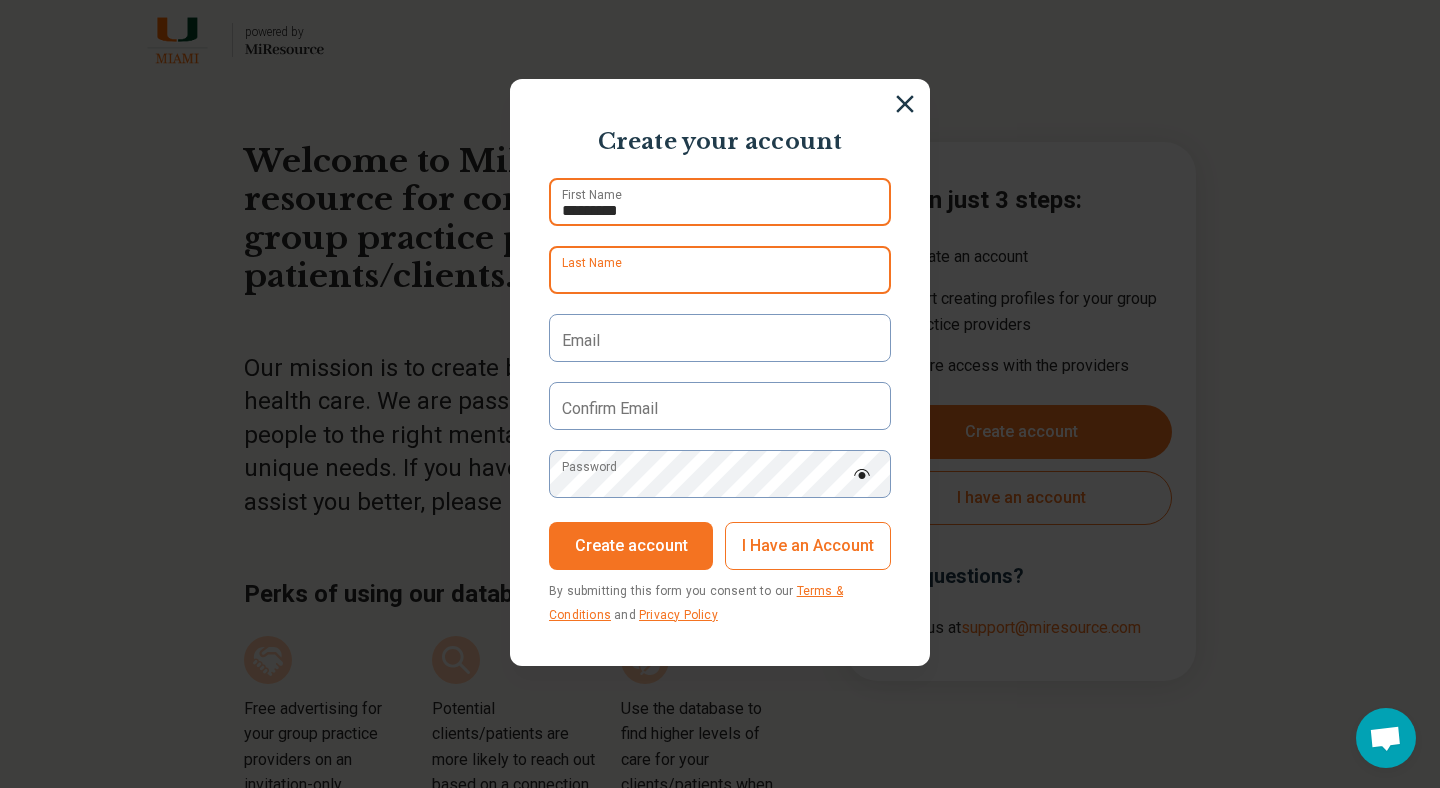 type on "*****" 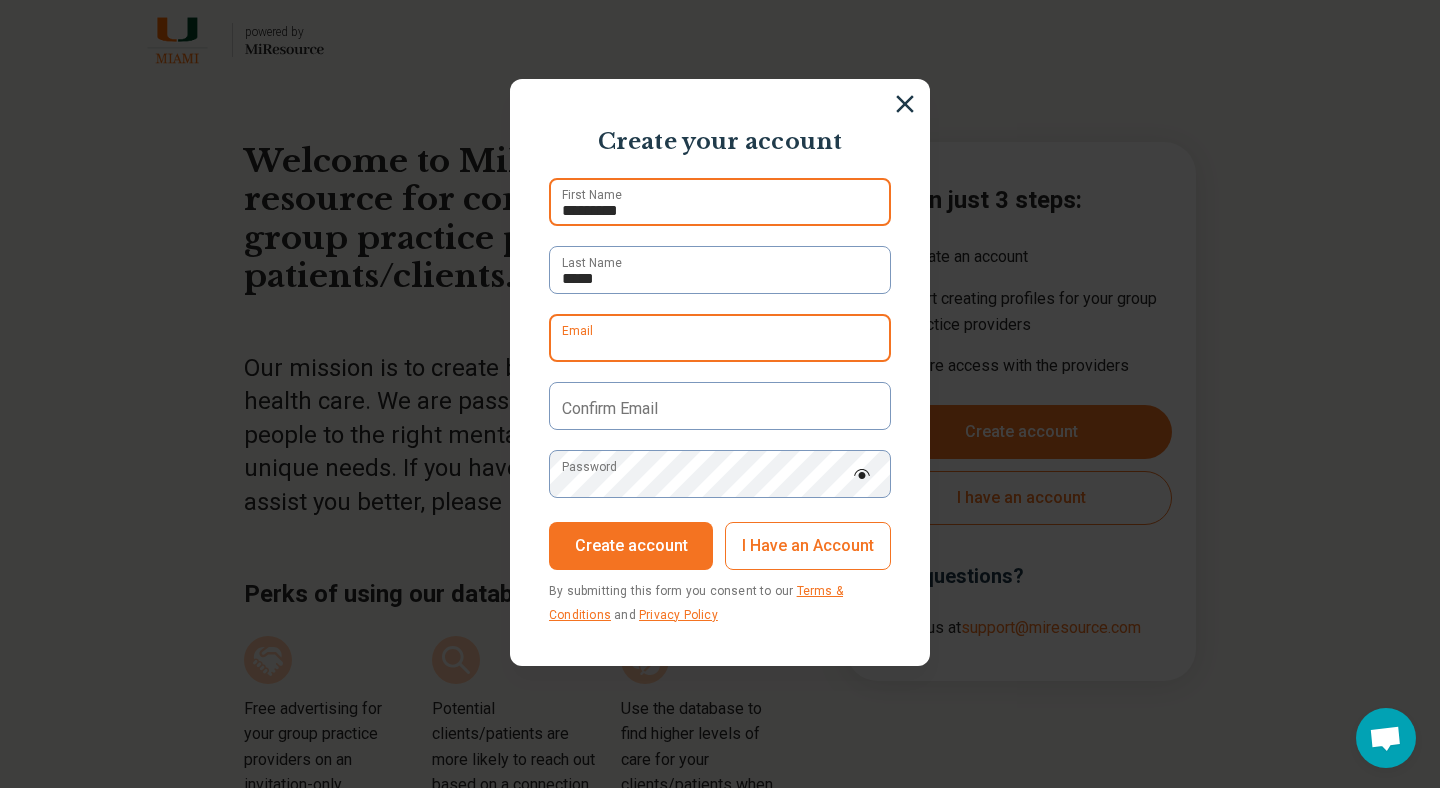 type on "**********" 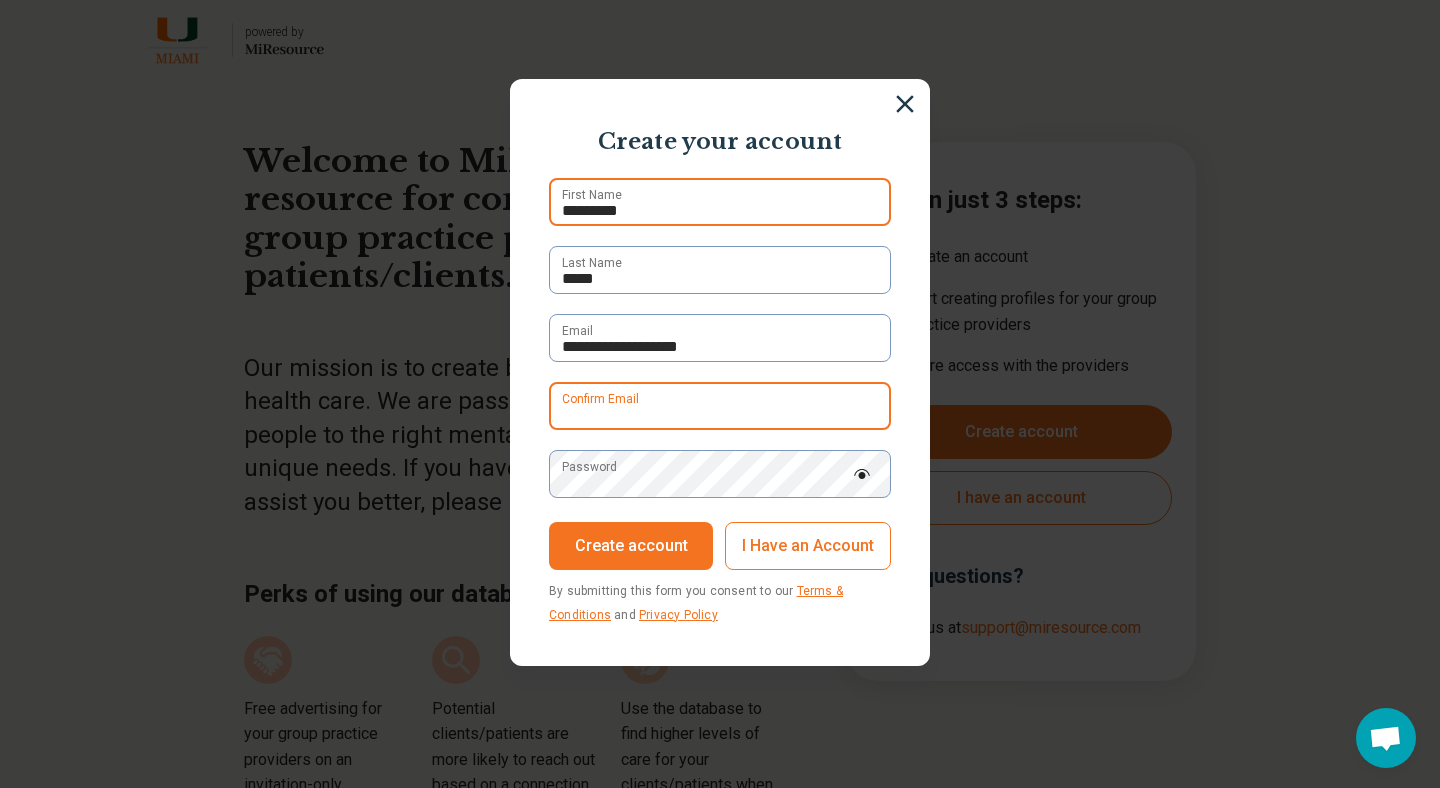 type on "**********" 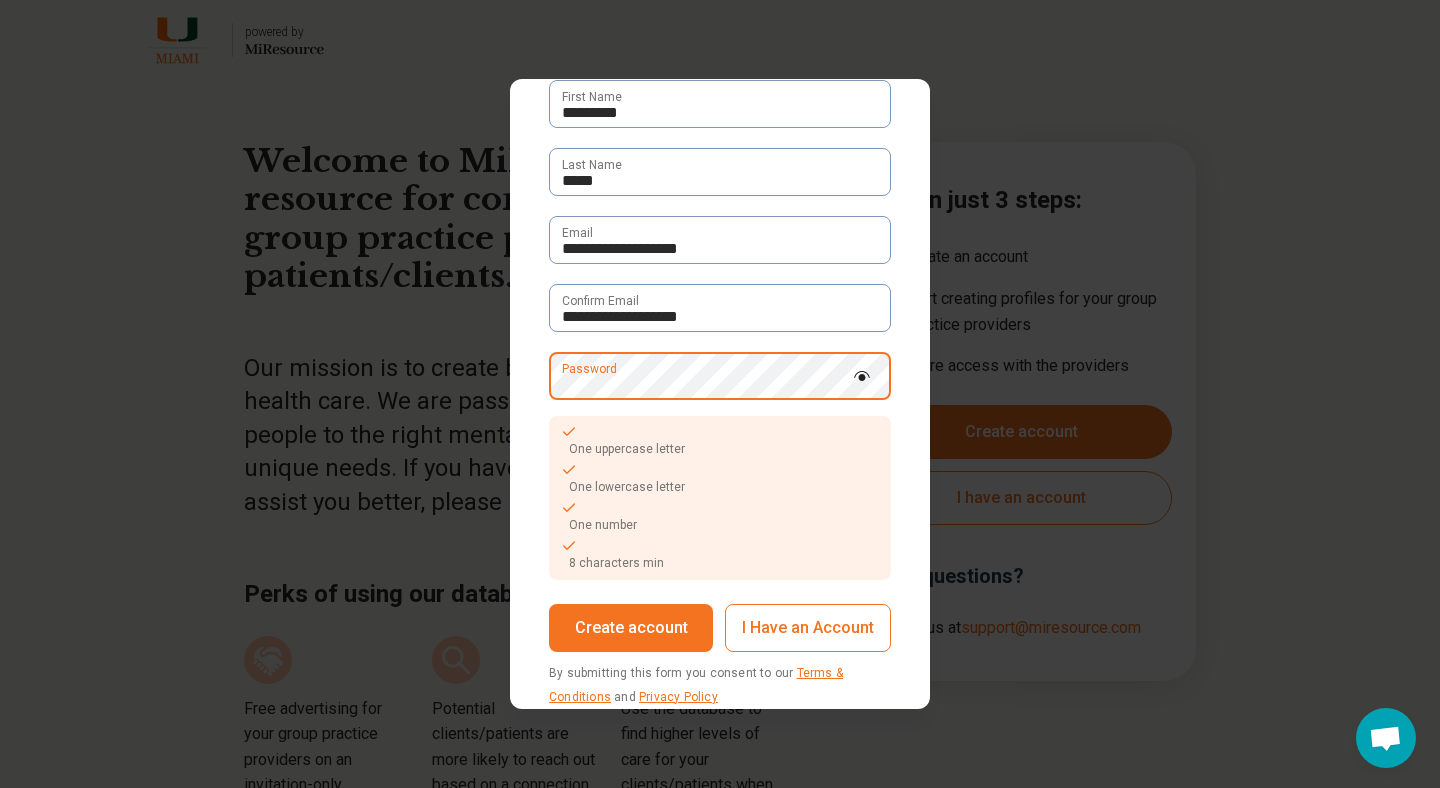 scroll, scrollTop: 136, scrollLeft: 0, axis: vertical 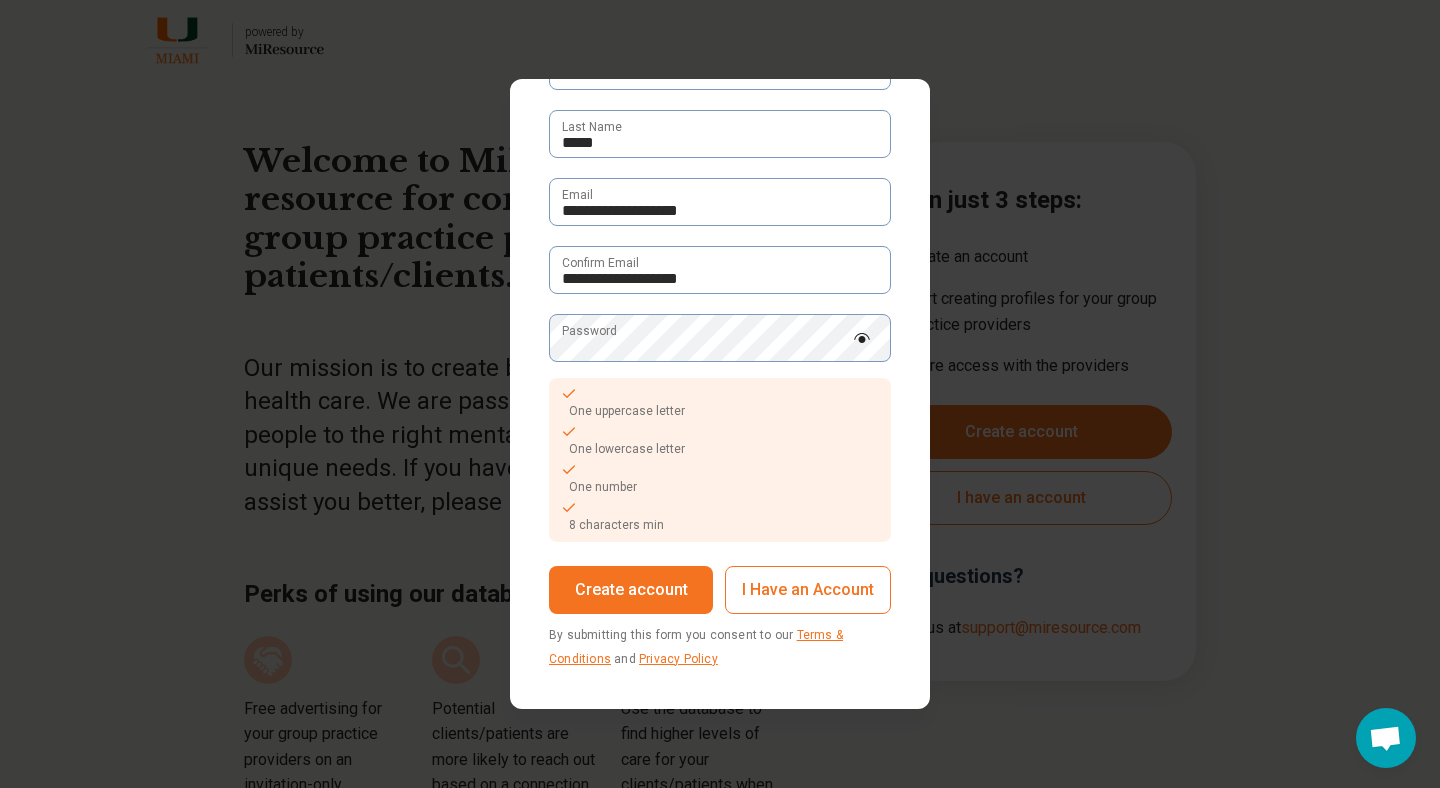 click on "Create account" at bounding box center (631, 590) 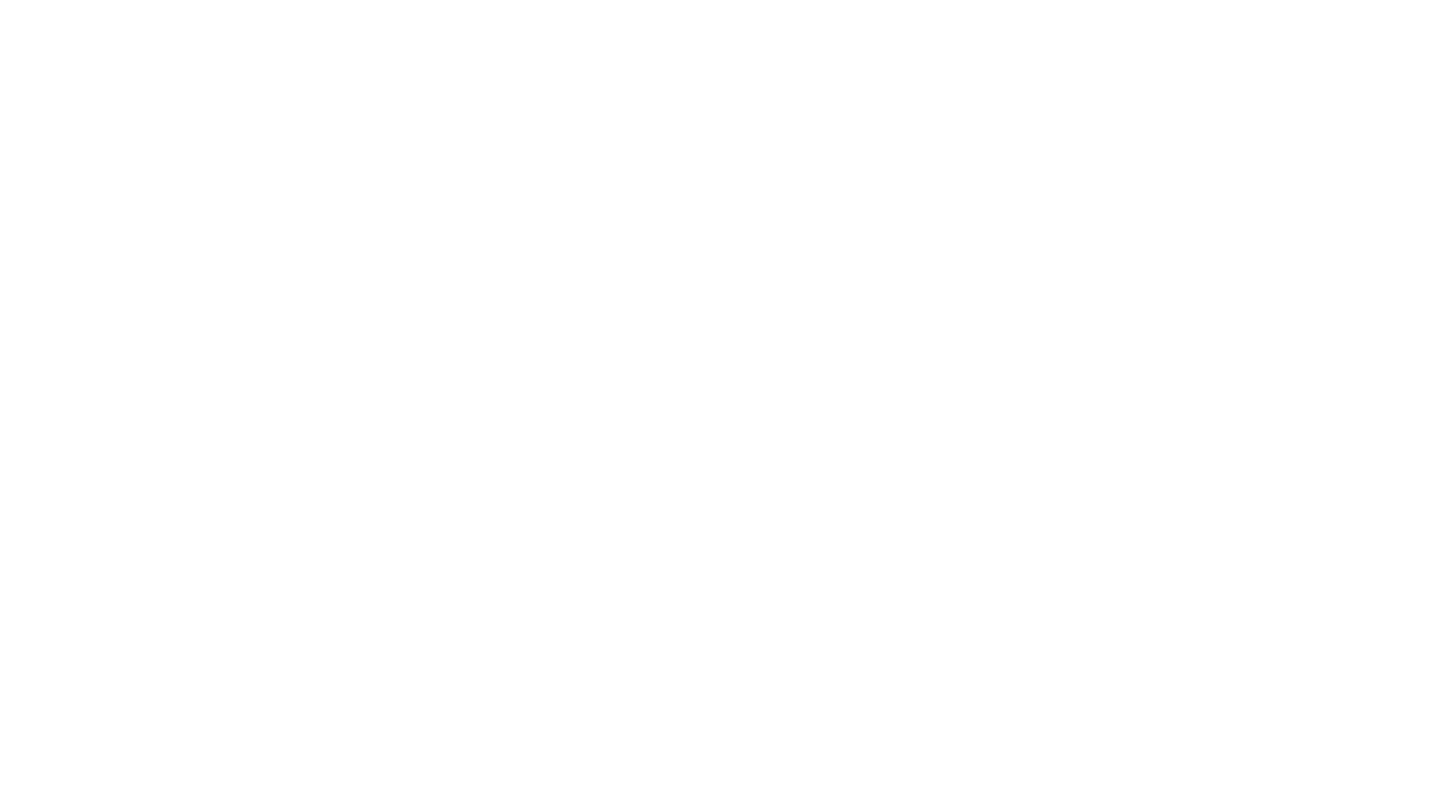 scroll, scrollTop: 0, scrollLeft: 0, axis: both 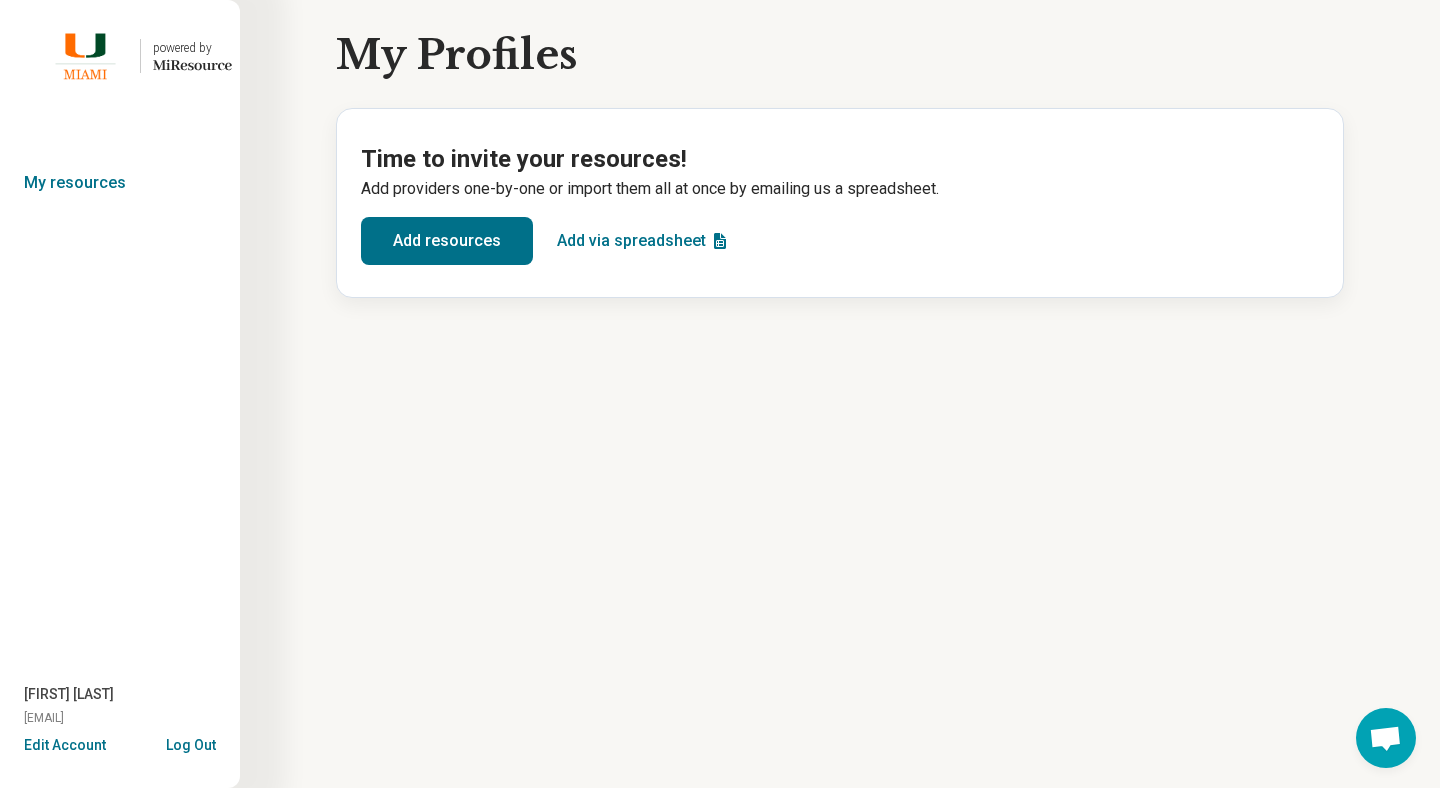 click on "Add resources" at bounding box center [447, 241] 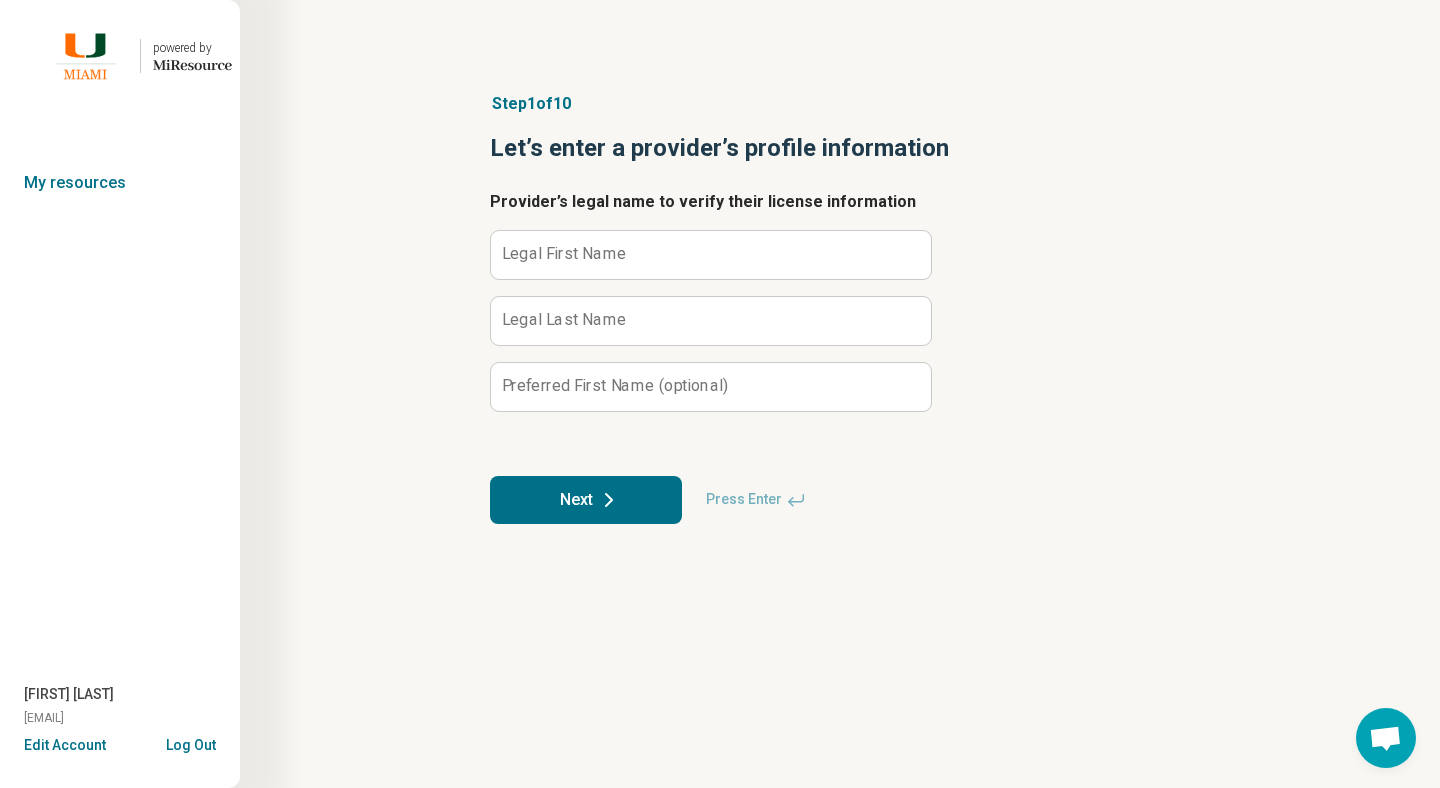 click on "Legal First Name" at bounding box center (564, 254) 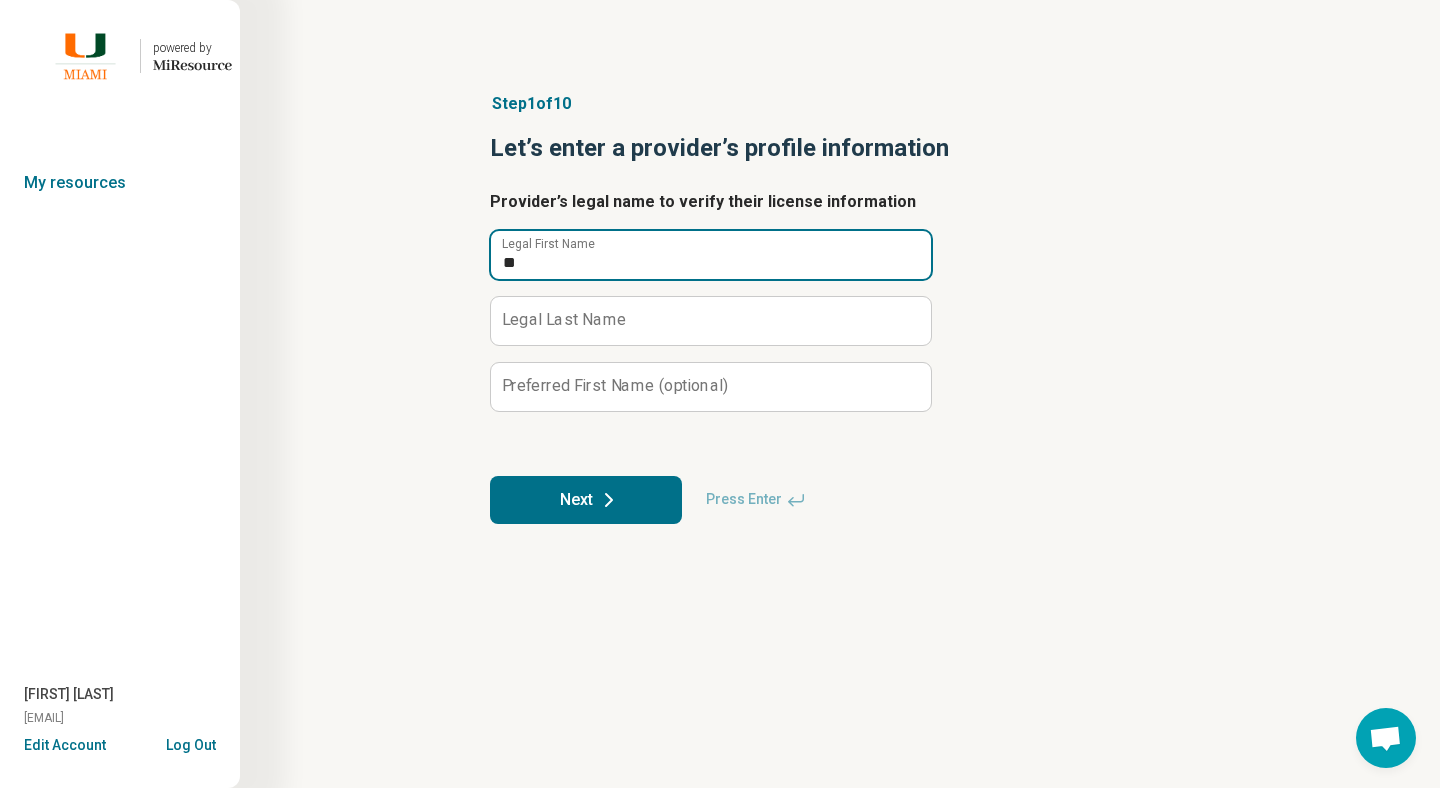 type on "*" 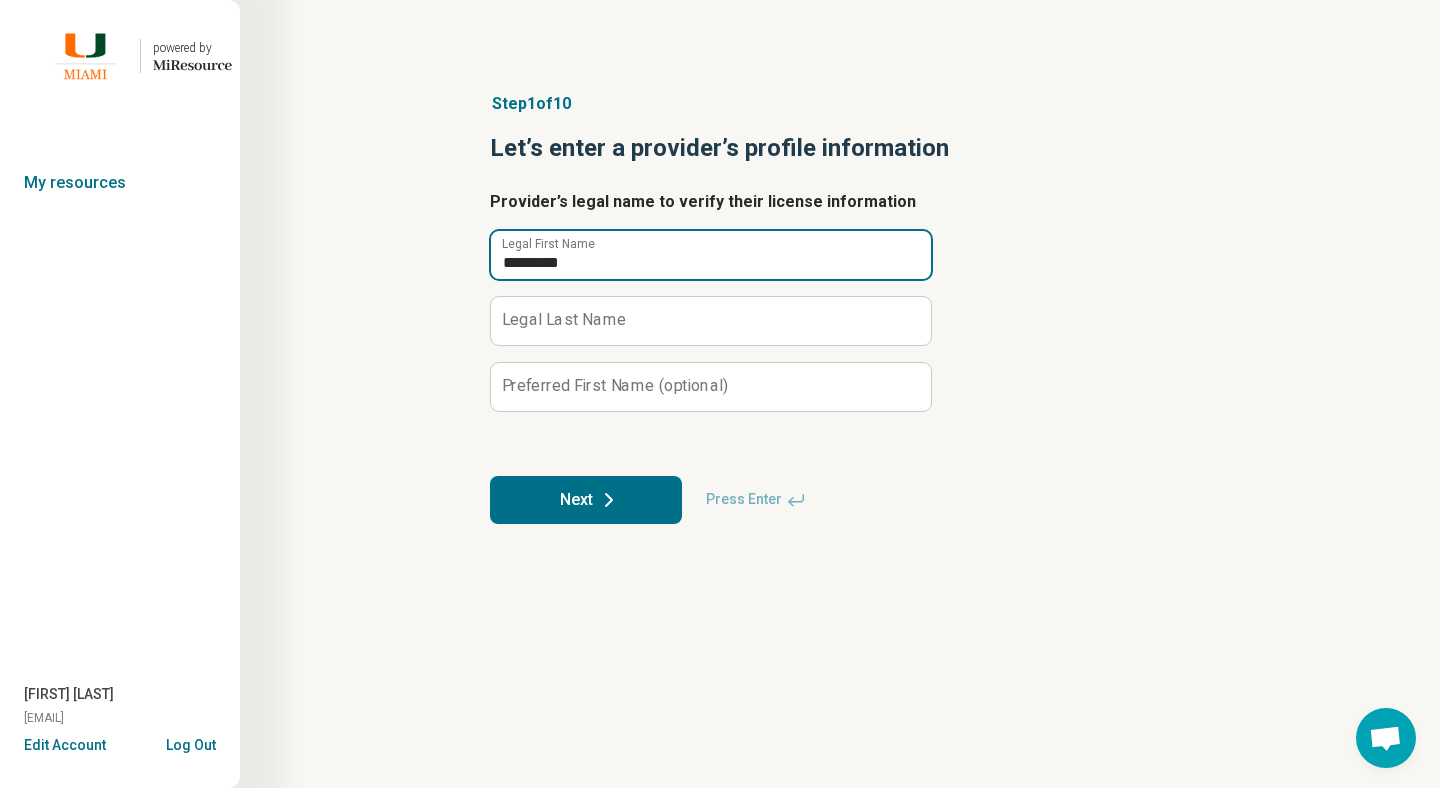 type on "*********" 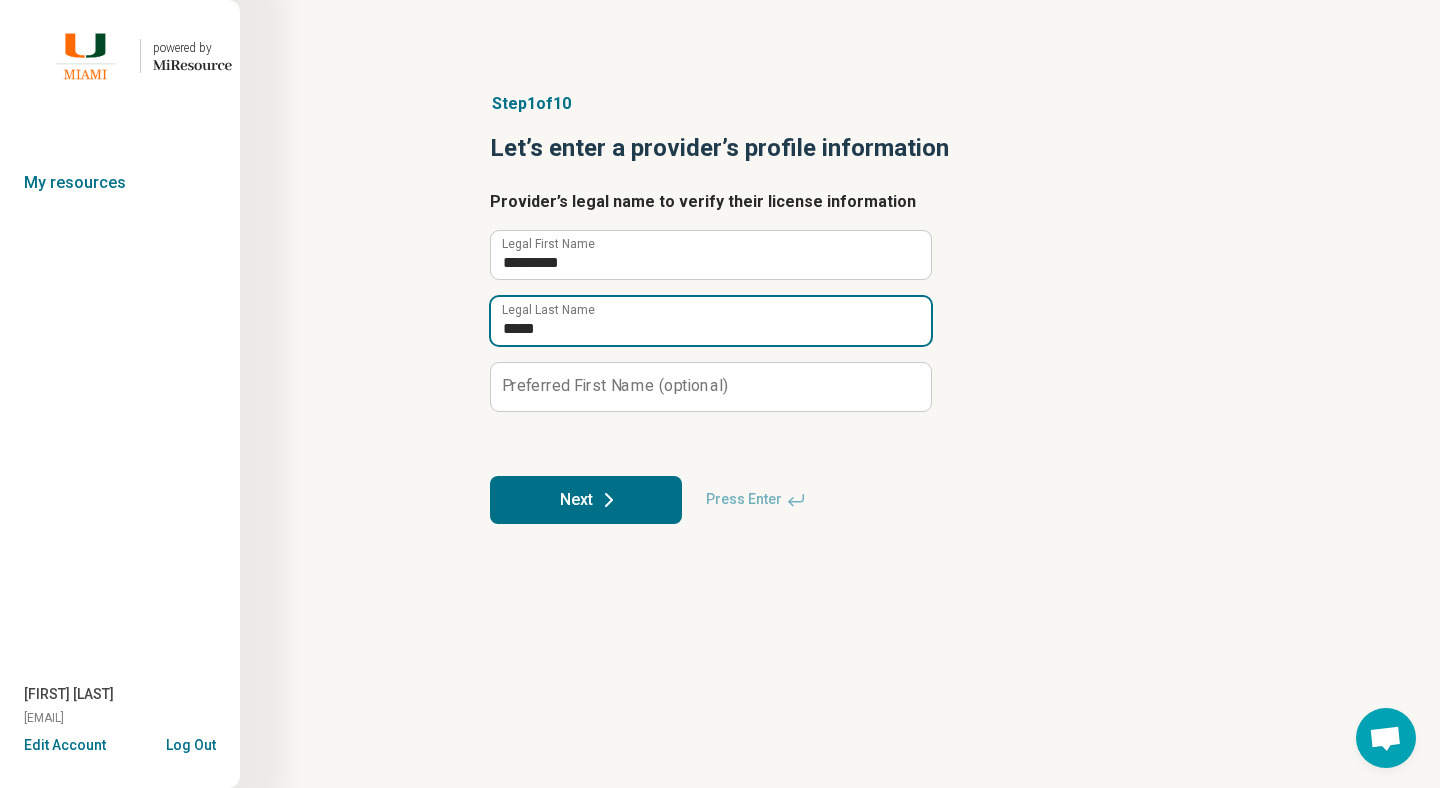 type on "*****" 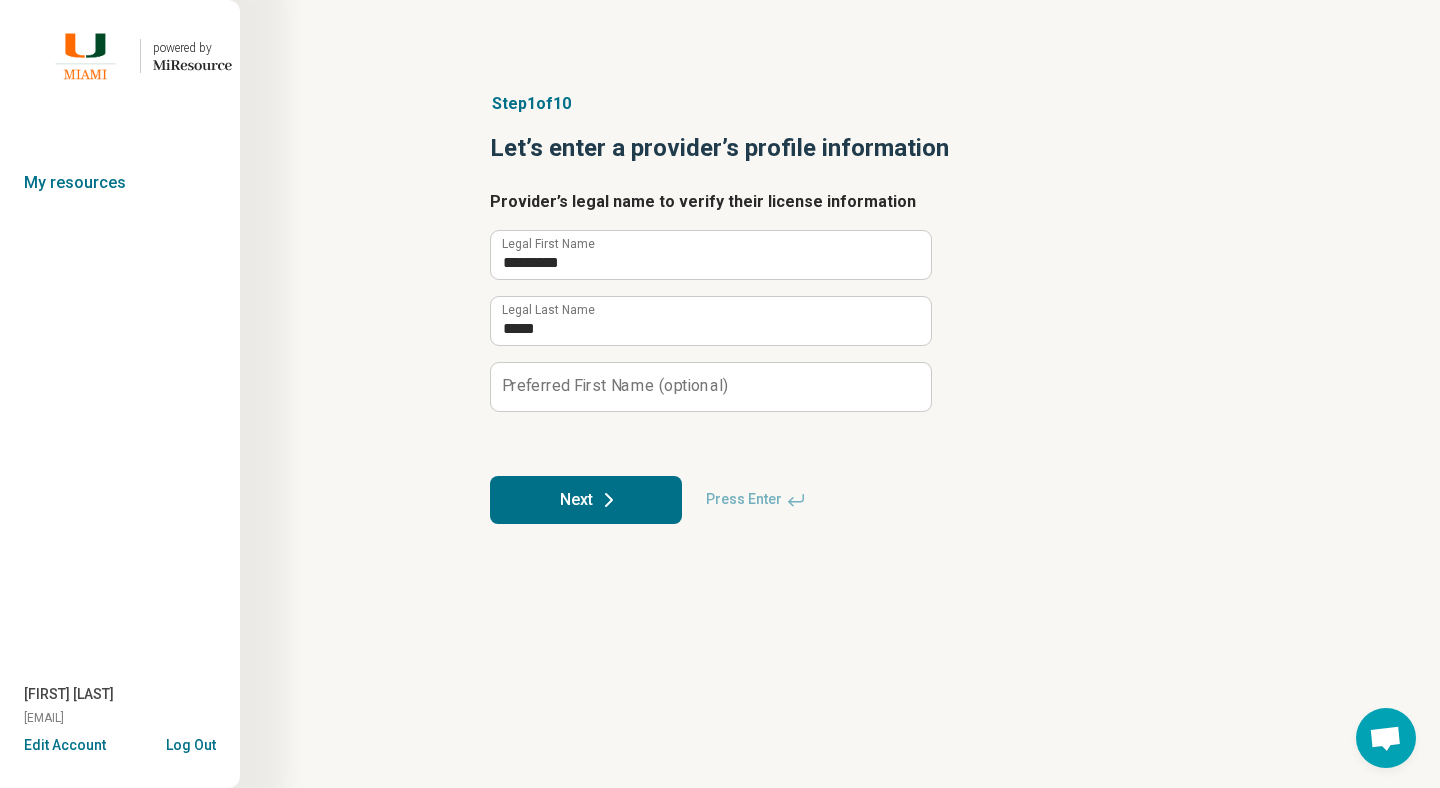click 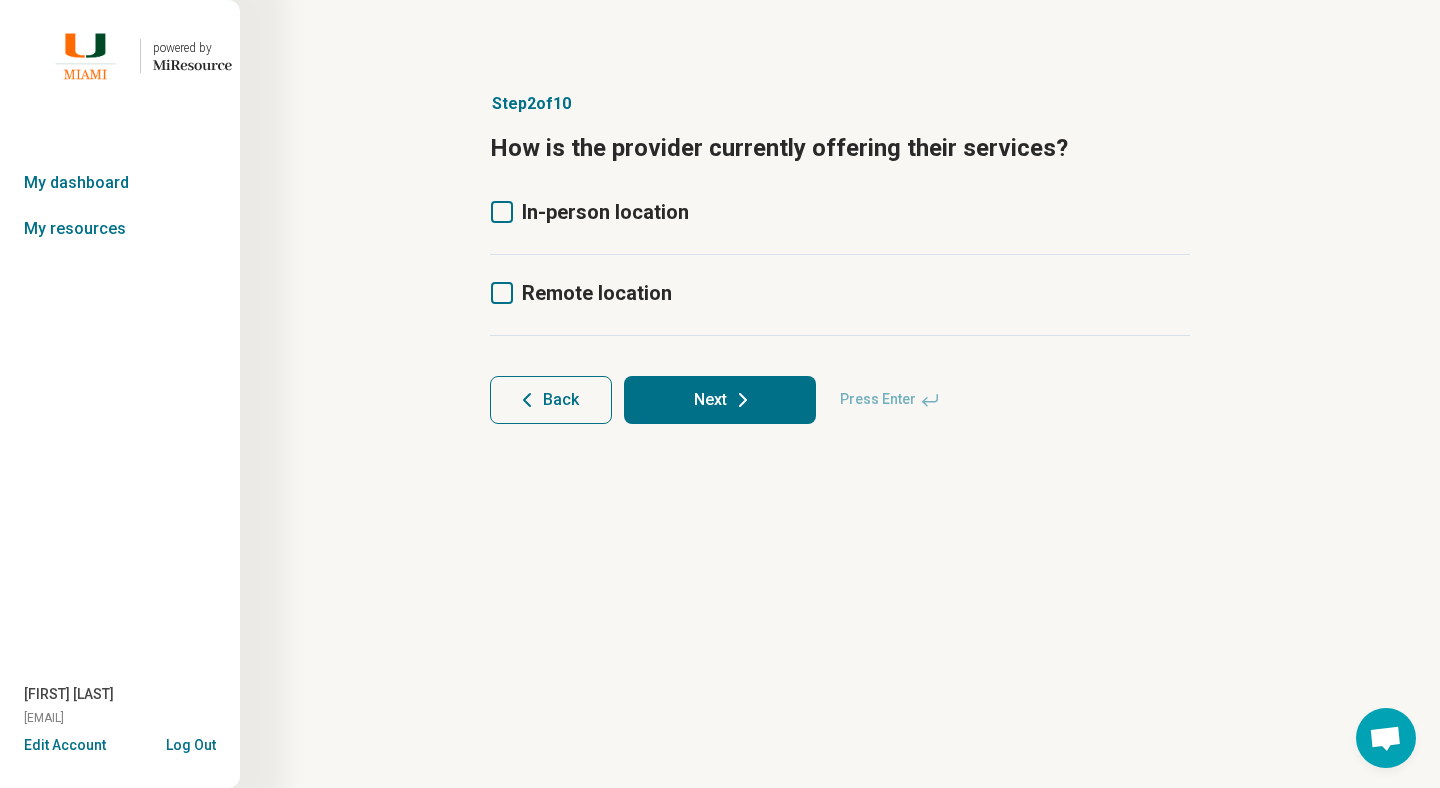 click on "Remote location" at bounding box center (597, 293) 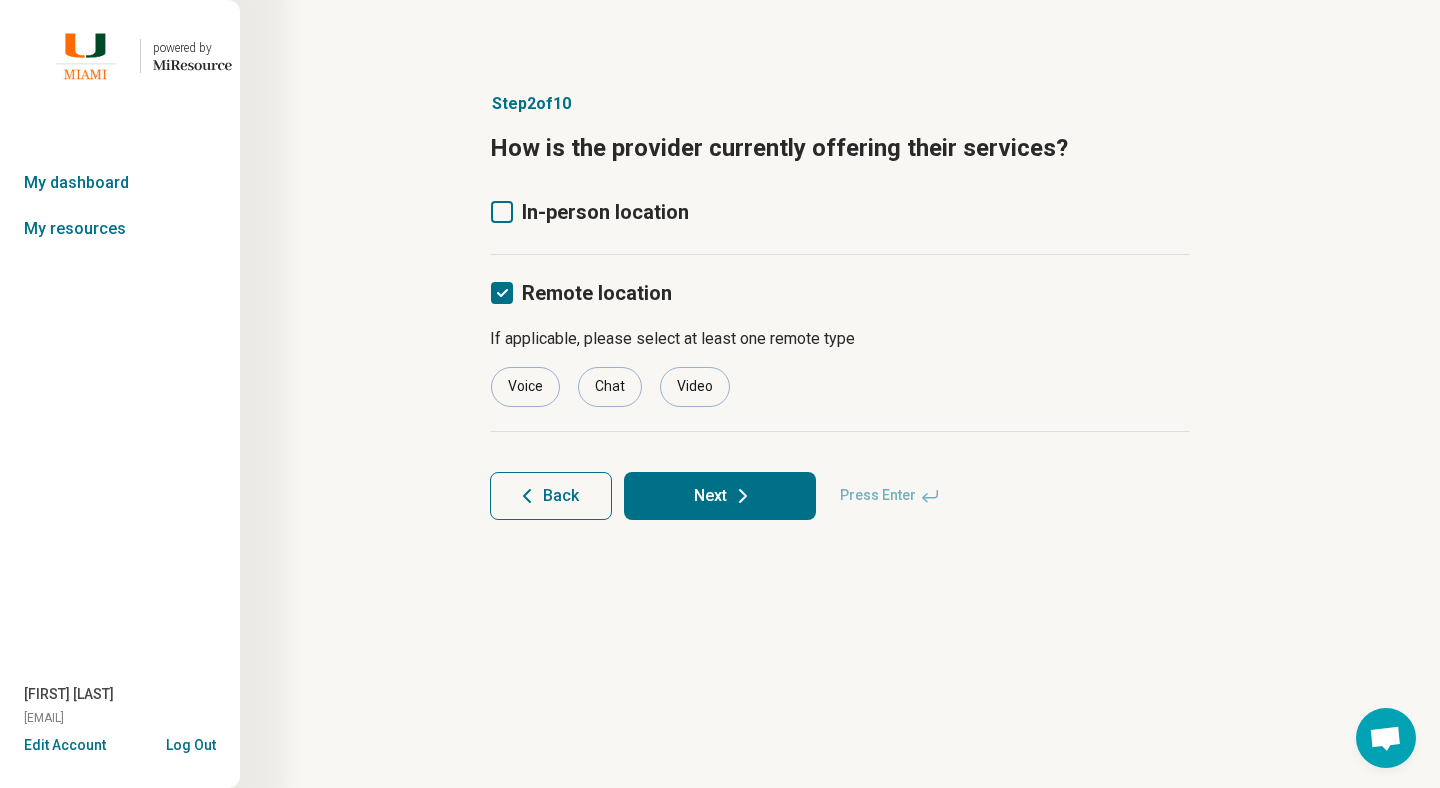 click on "In-person location" at bounding box center [605, 212] 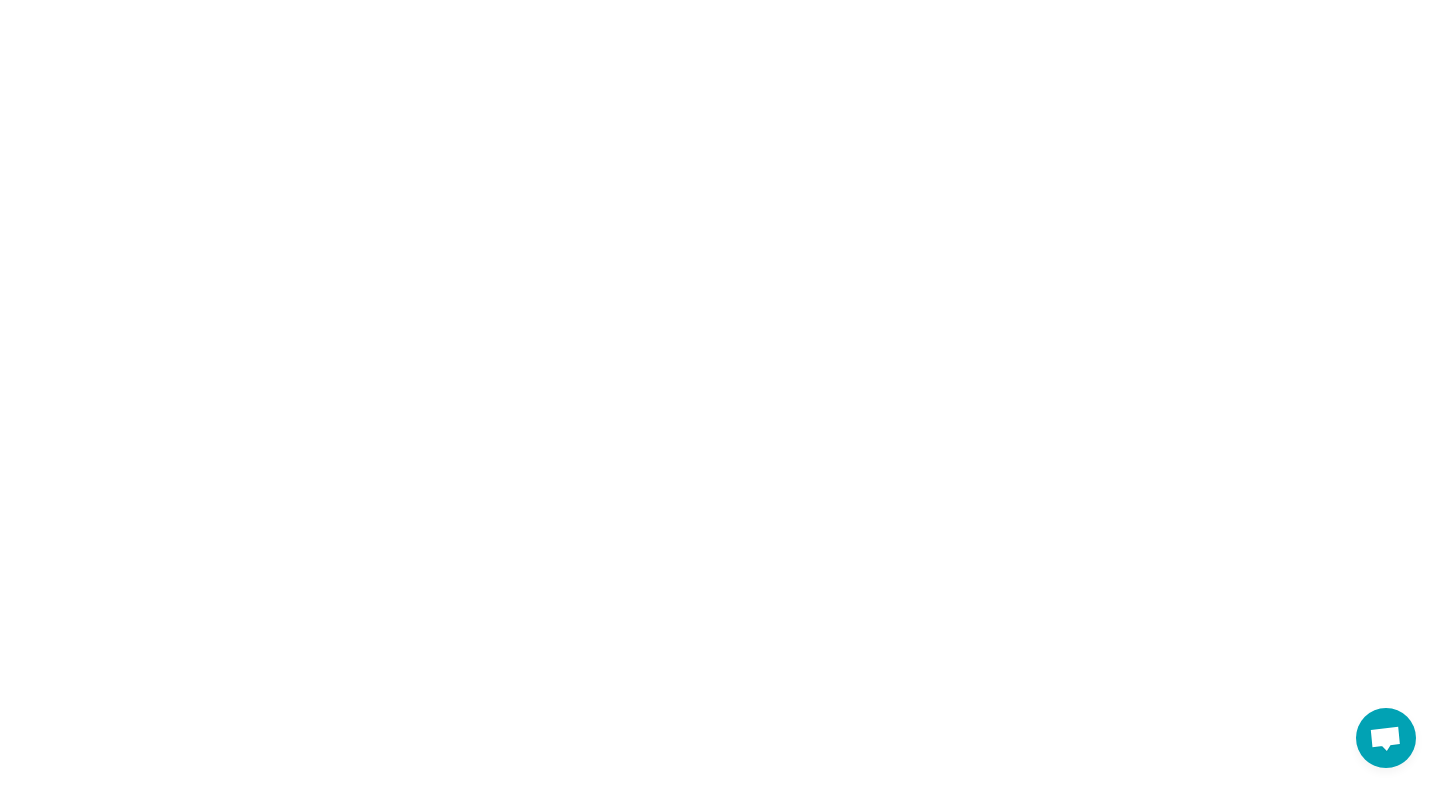 scroll, scrollTop: 0, scrollLeft: 0, axis: both 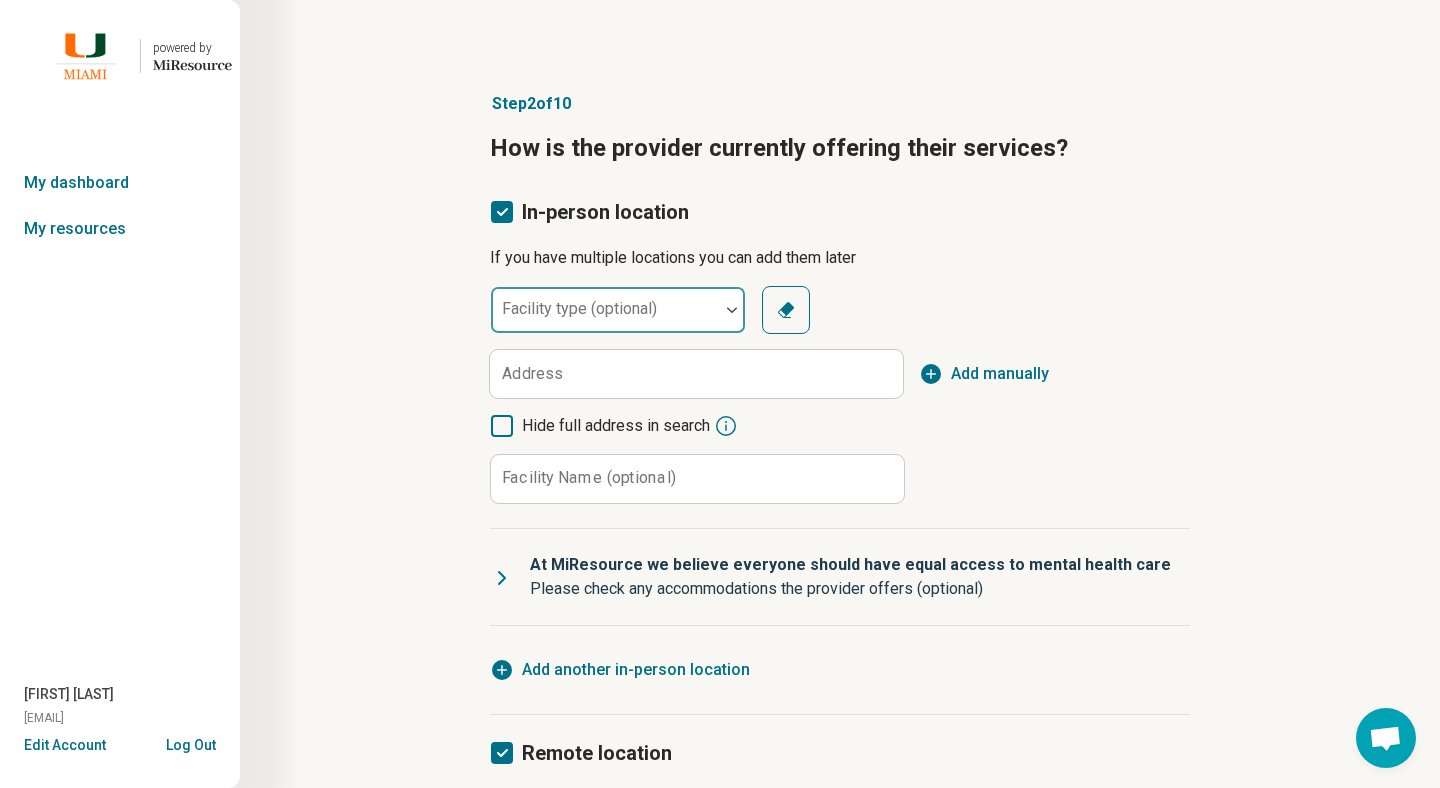 click on "Facility type (optional)" at bounding box center (618, 310) 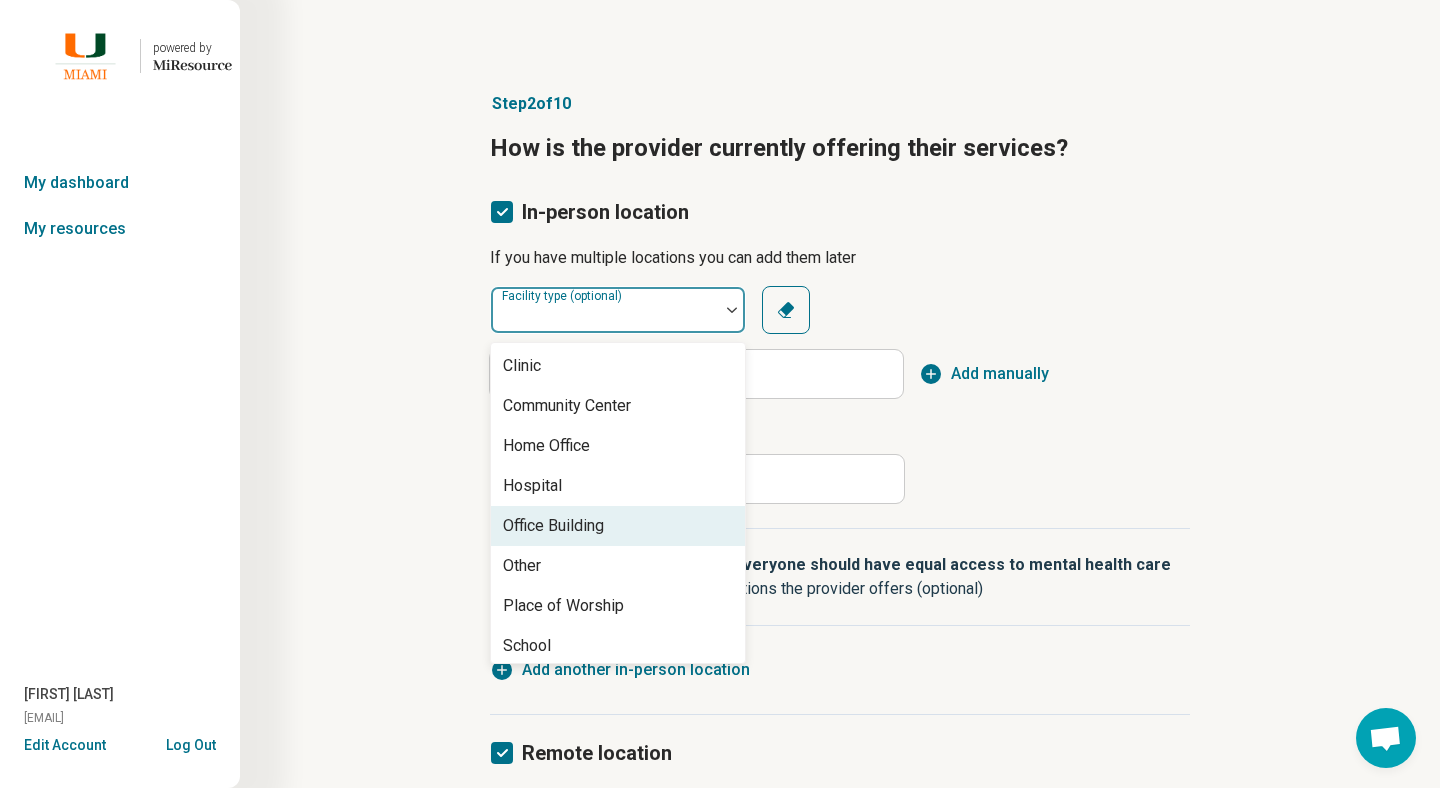 scroll, scrollTop: 8, scrollLeft: 0, axis: vertical 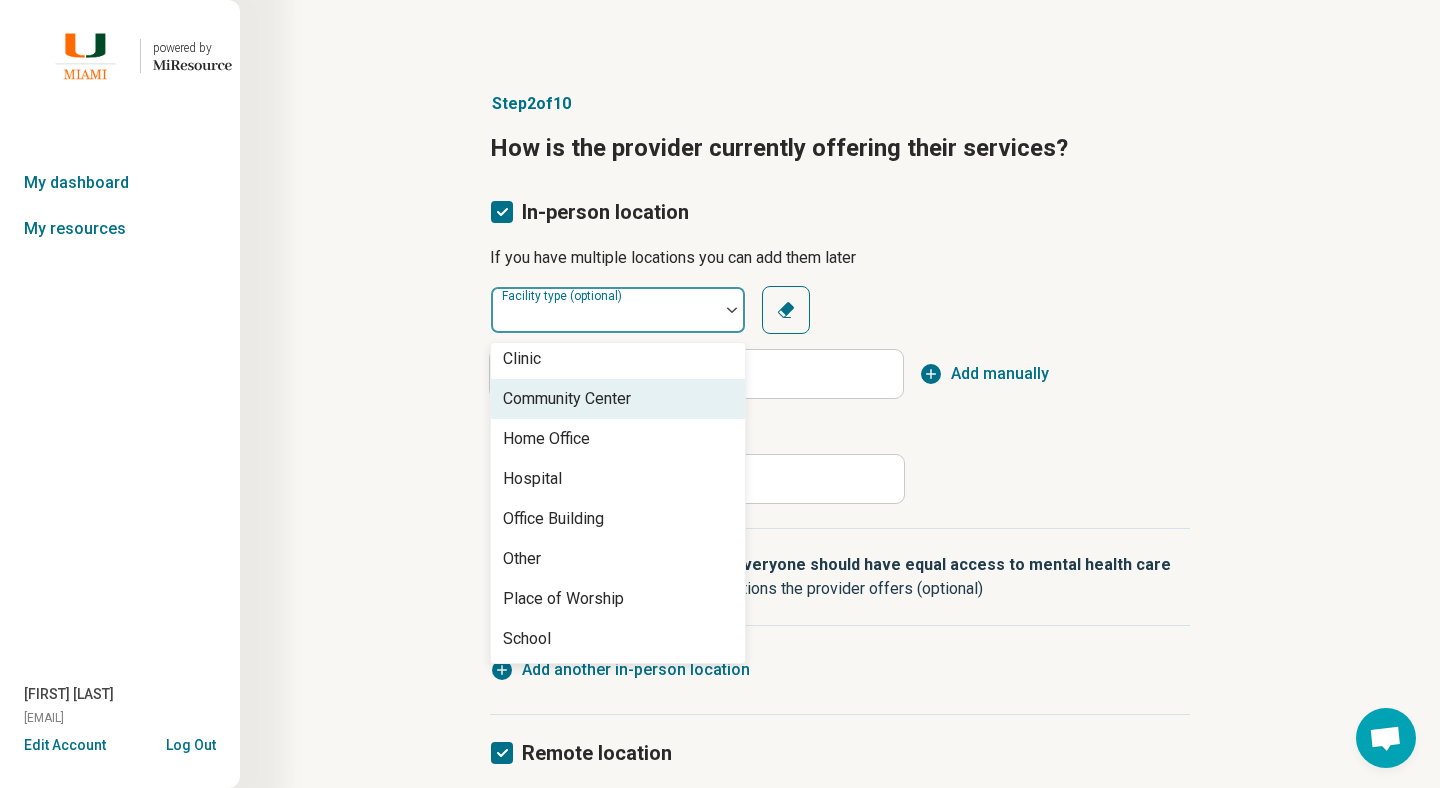 click on "Community Center" at bounding box center (567, 399) 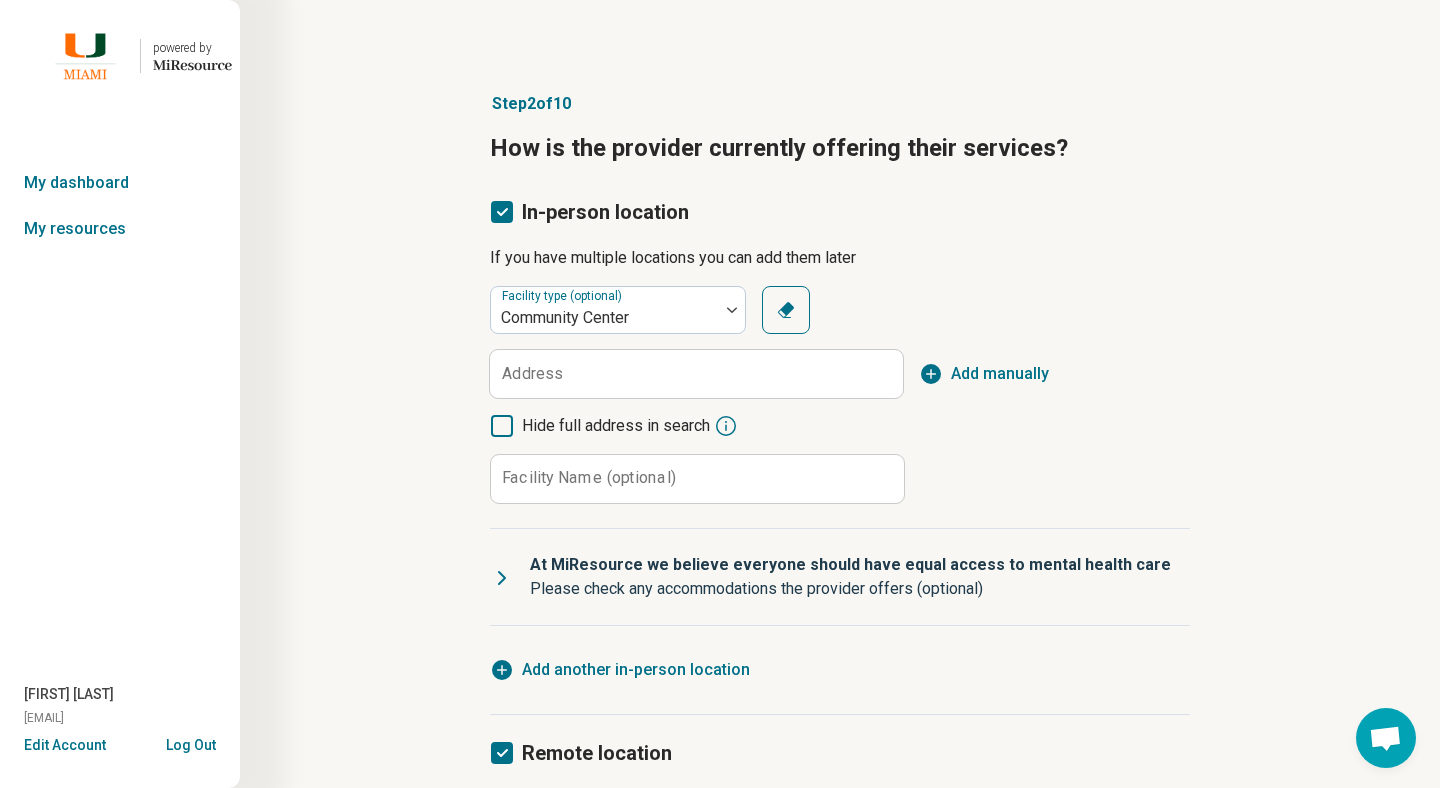 click on "Clear" at bounding box center (786, 310) 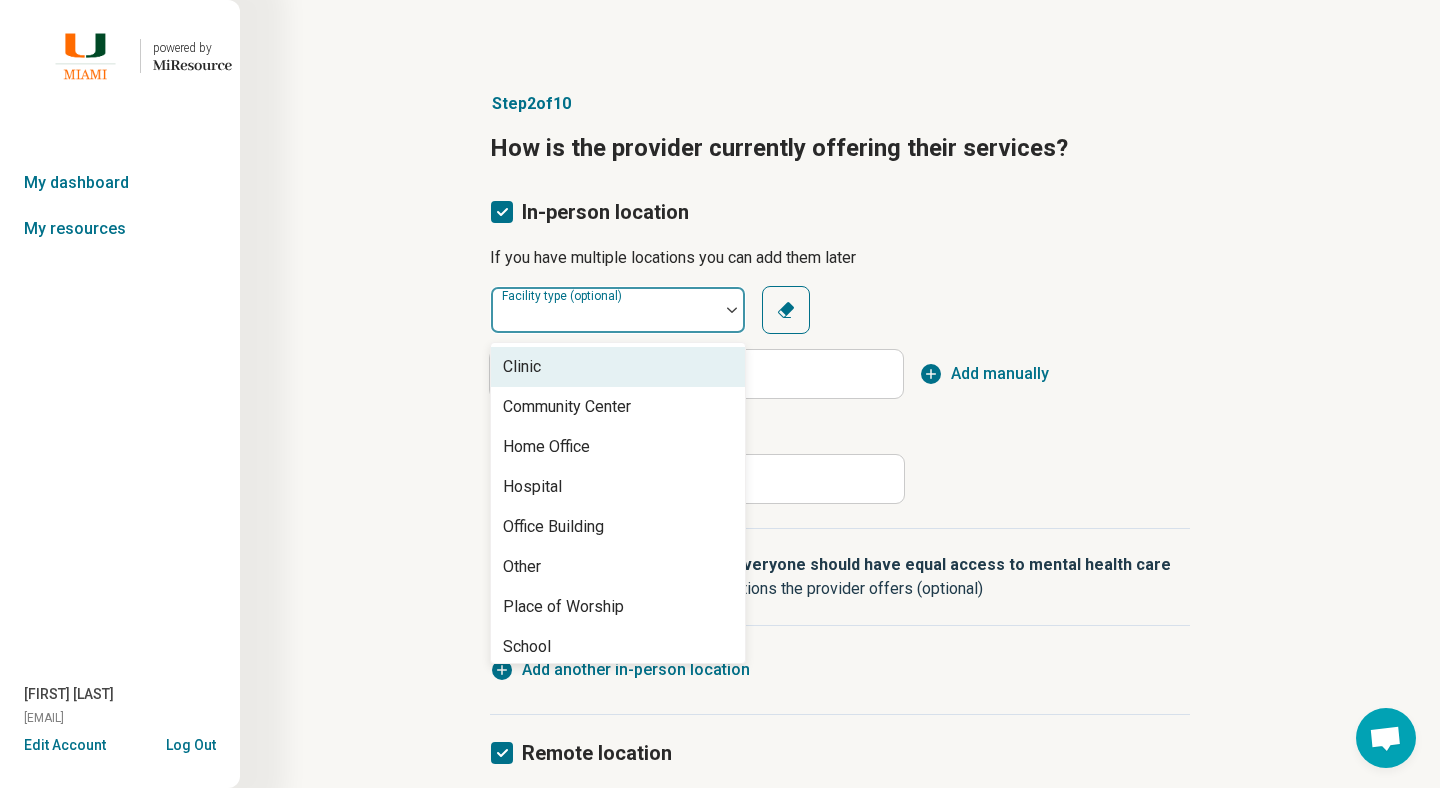 click at bounding box center [605, 318] 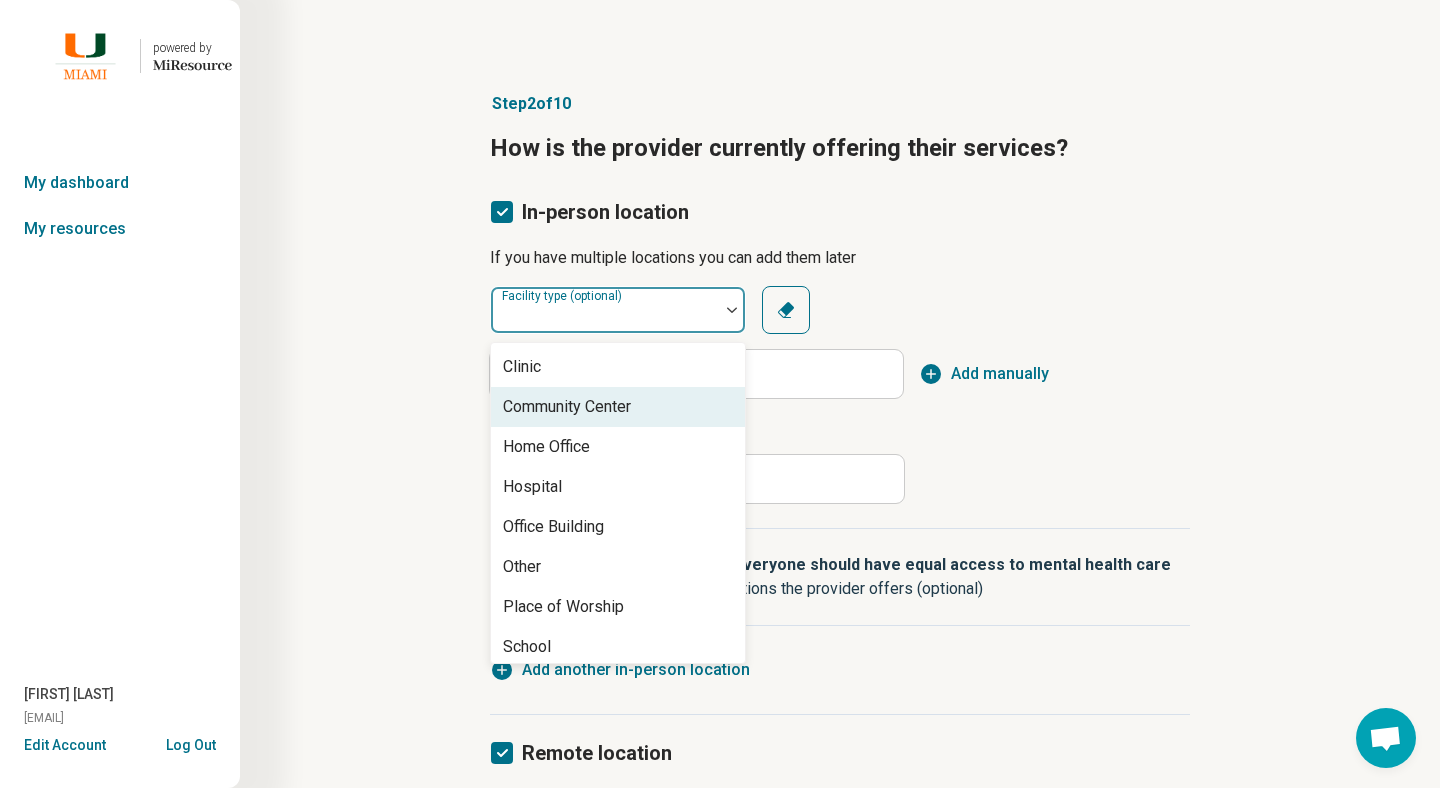 click on "Community Center" at bounding box center (618, 407) 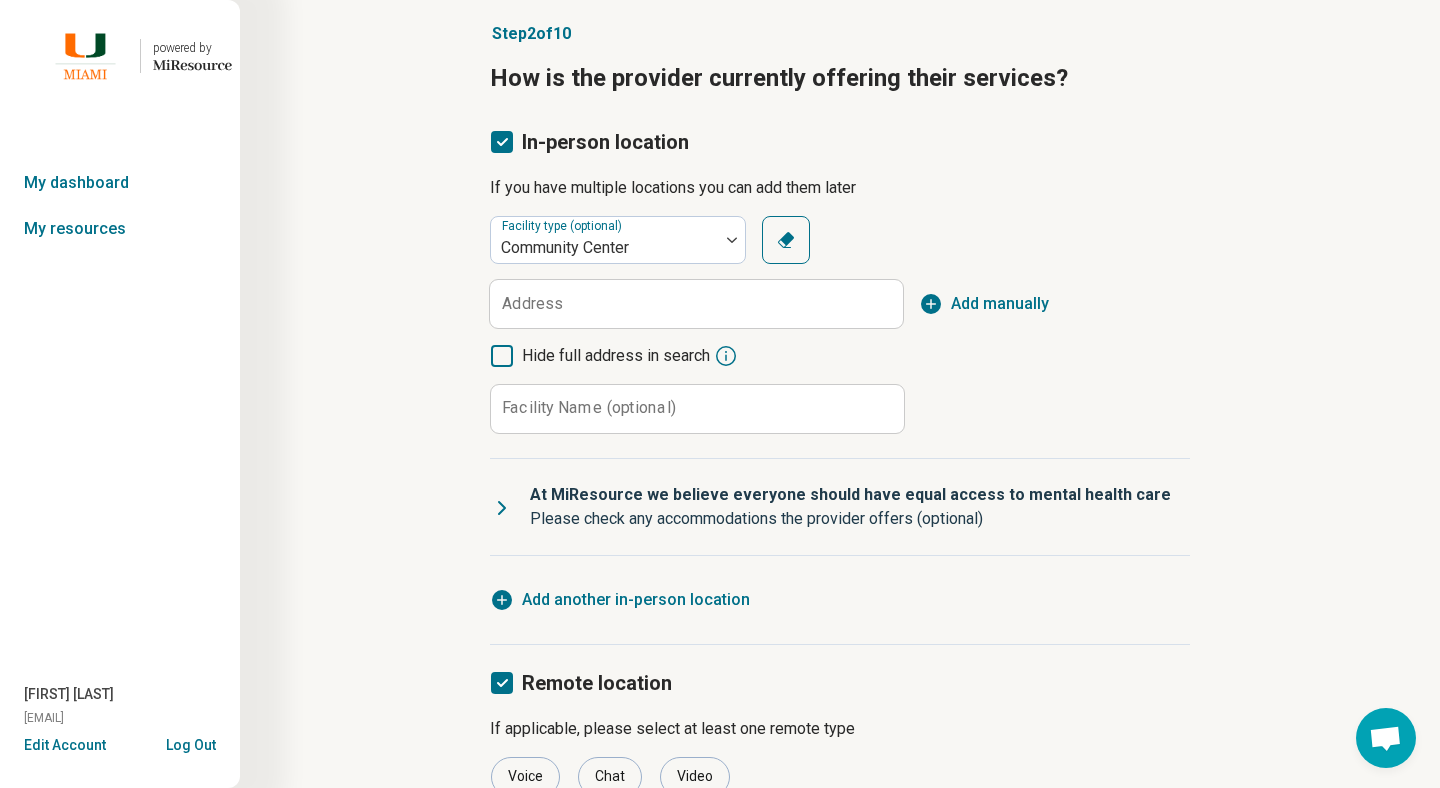 scroll, scrollTop: 71, scrollLeft: 0, axis: vertical 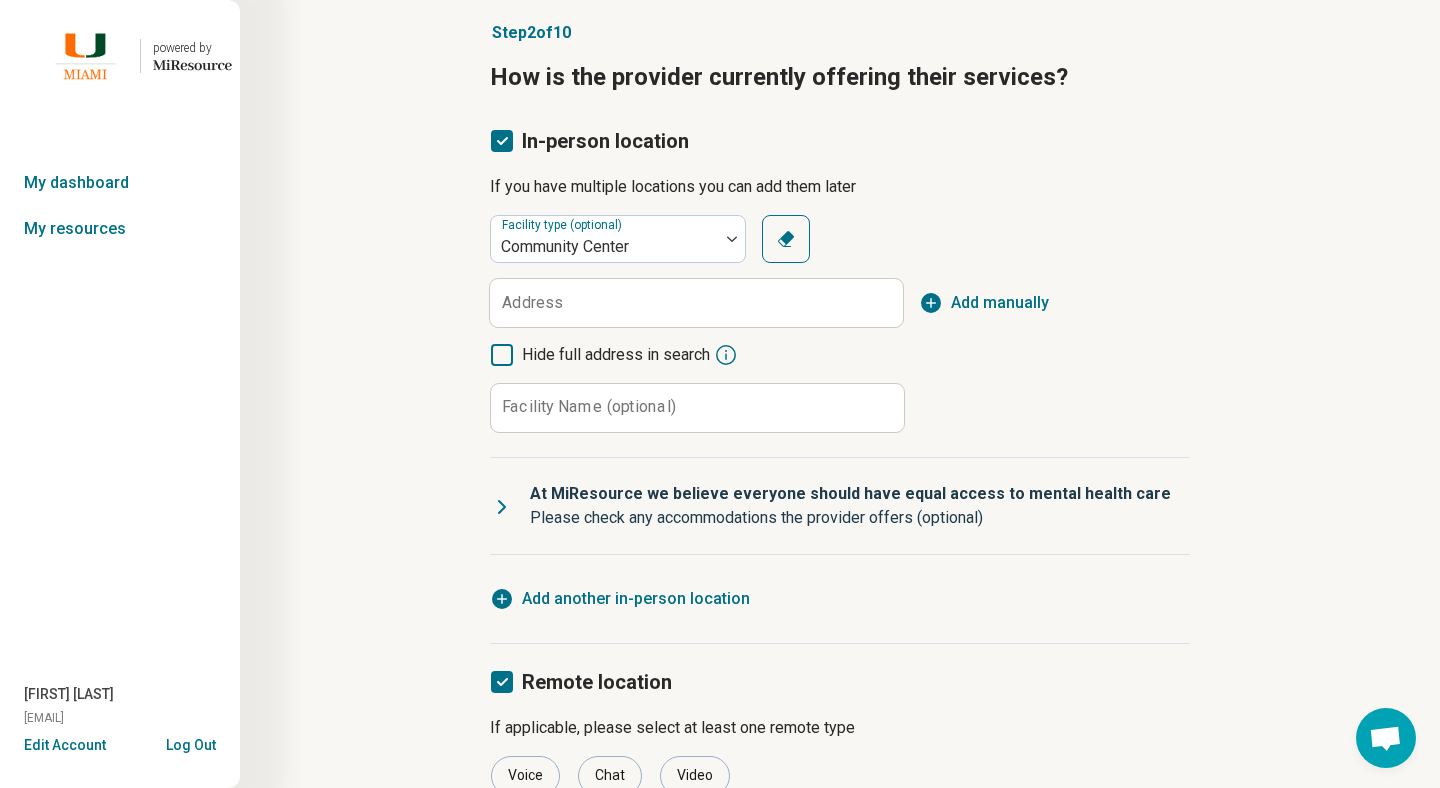 click on "Facility Name (optional)" at bounding box center (589, 407) 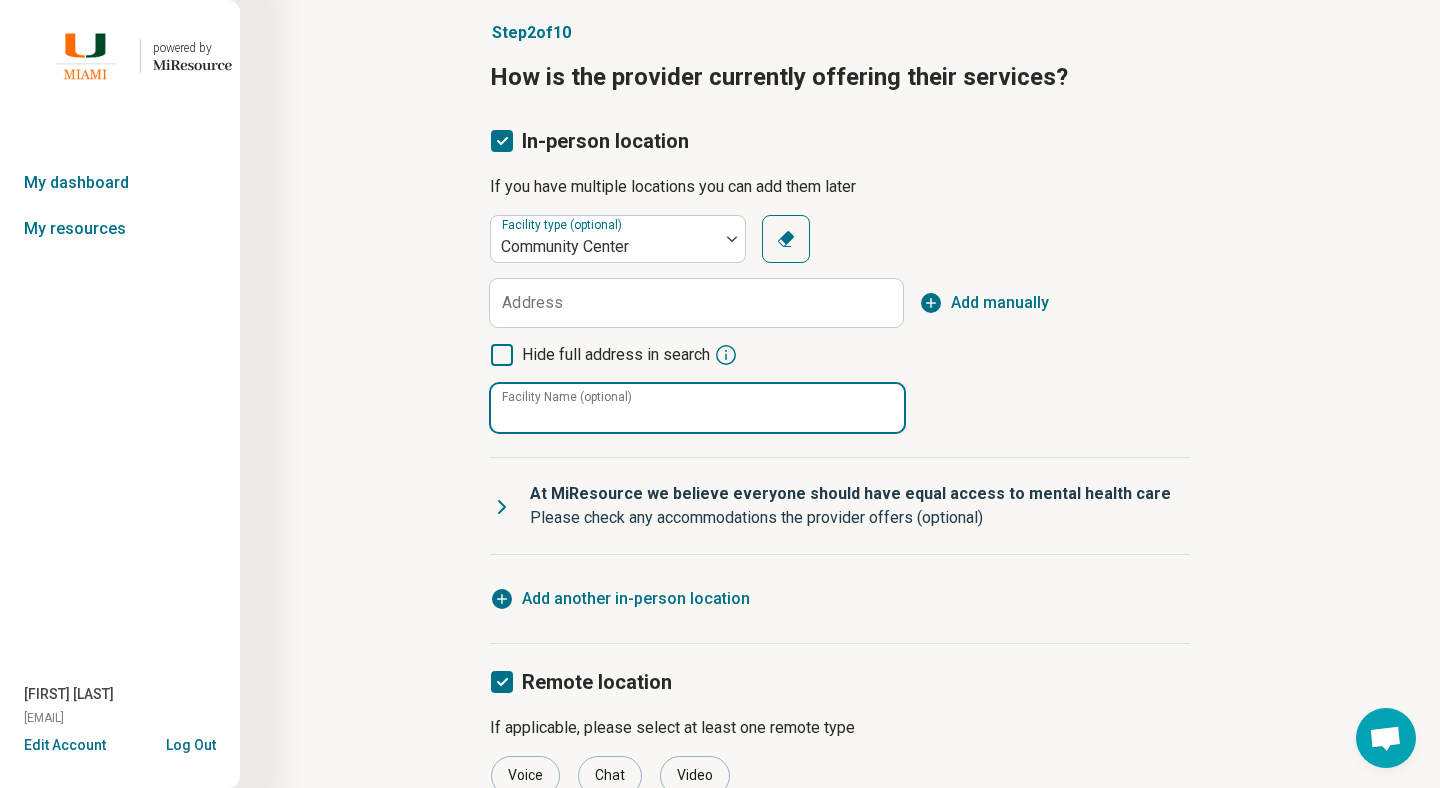 click on "Facility Name (optional)" at bounding box center [697, 408] 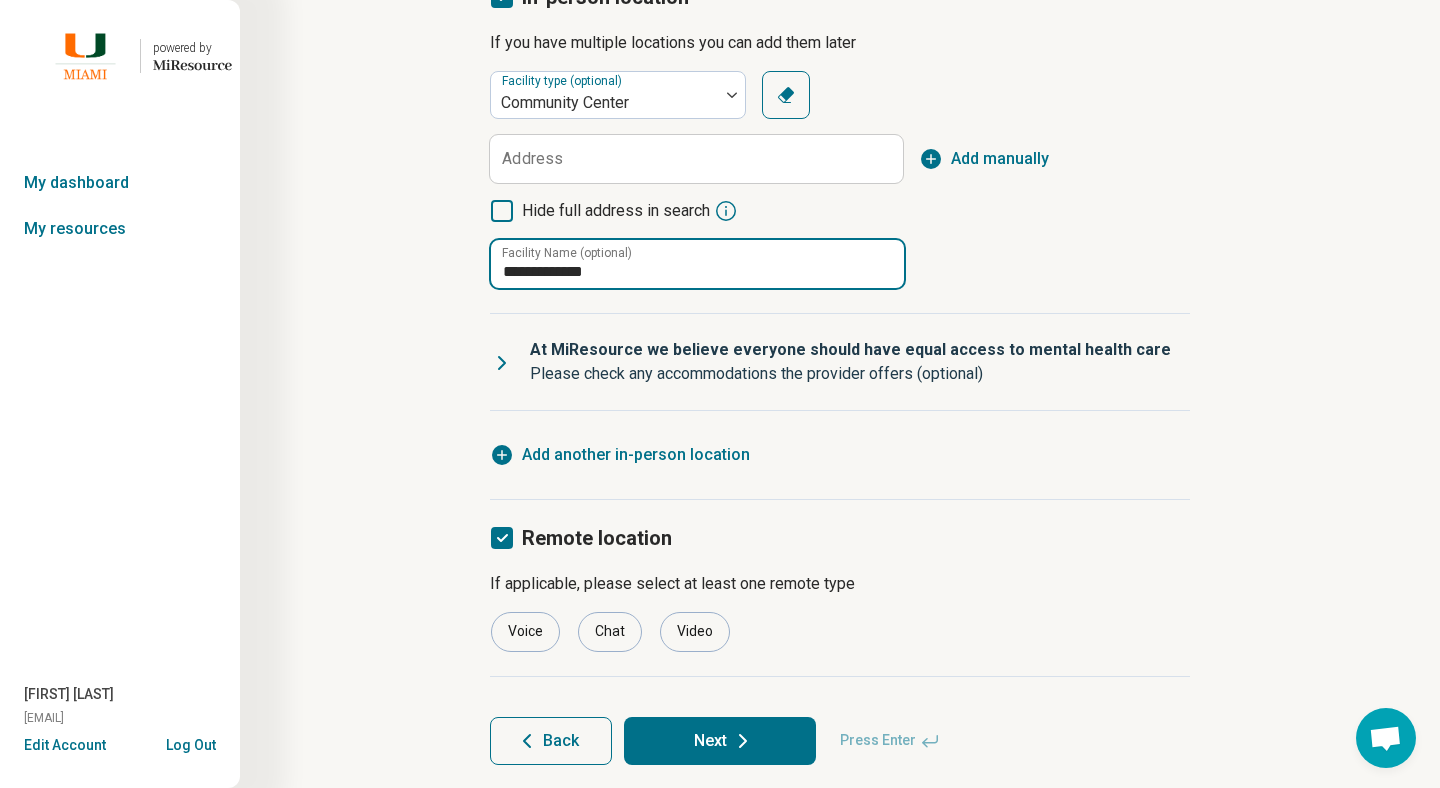 scroll, scrollTop: 262, scrollLeft: 0, axis: vertical 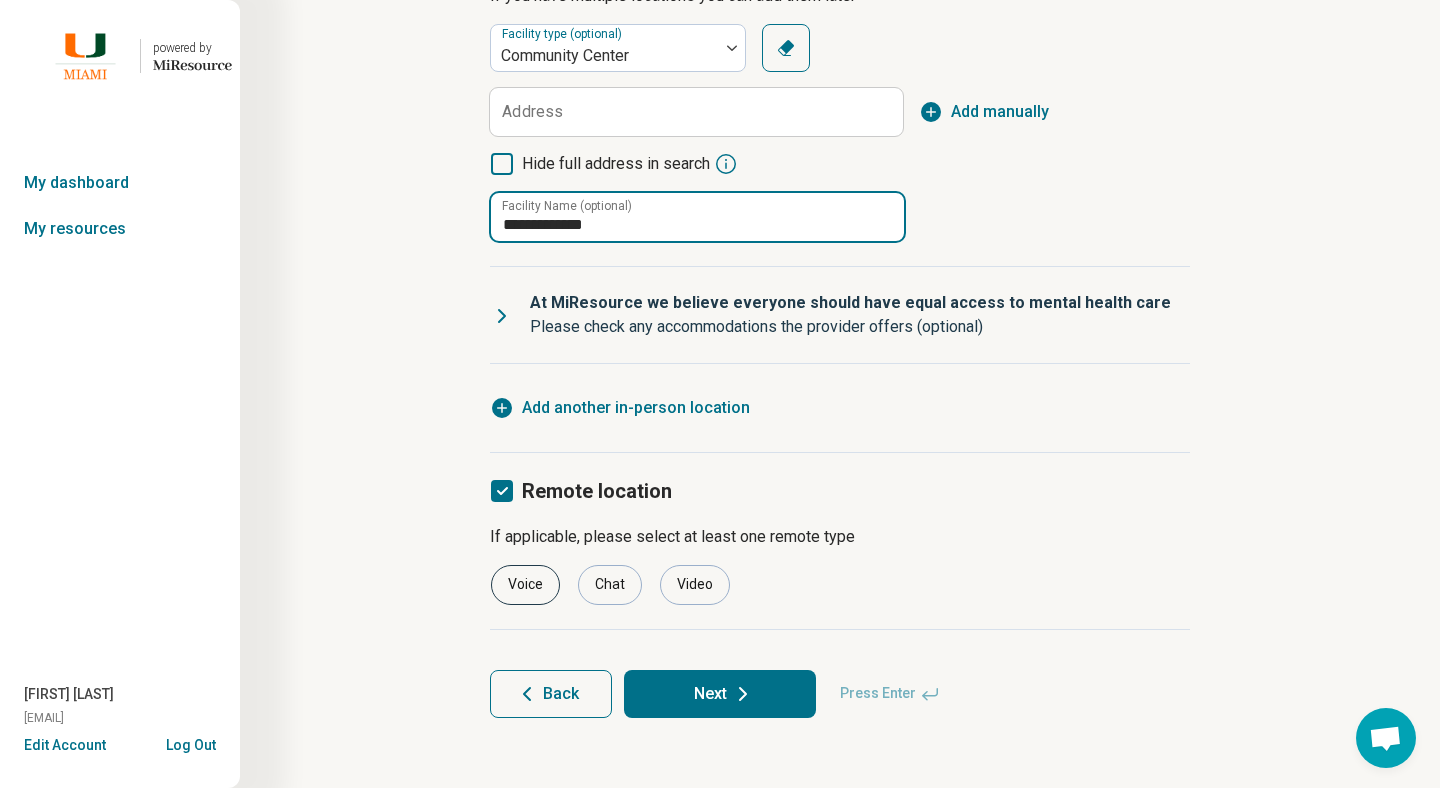 type on "**********" 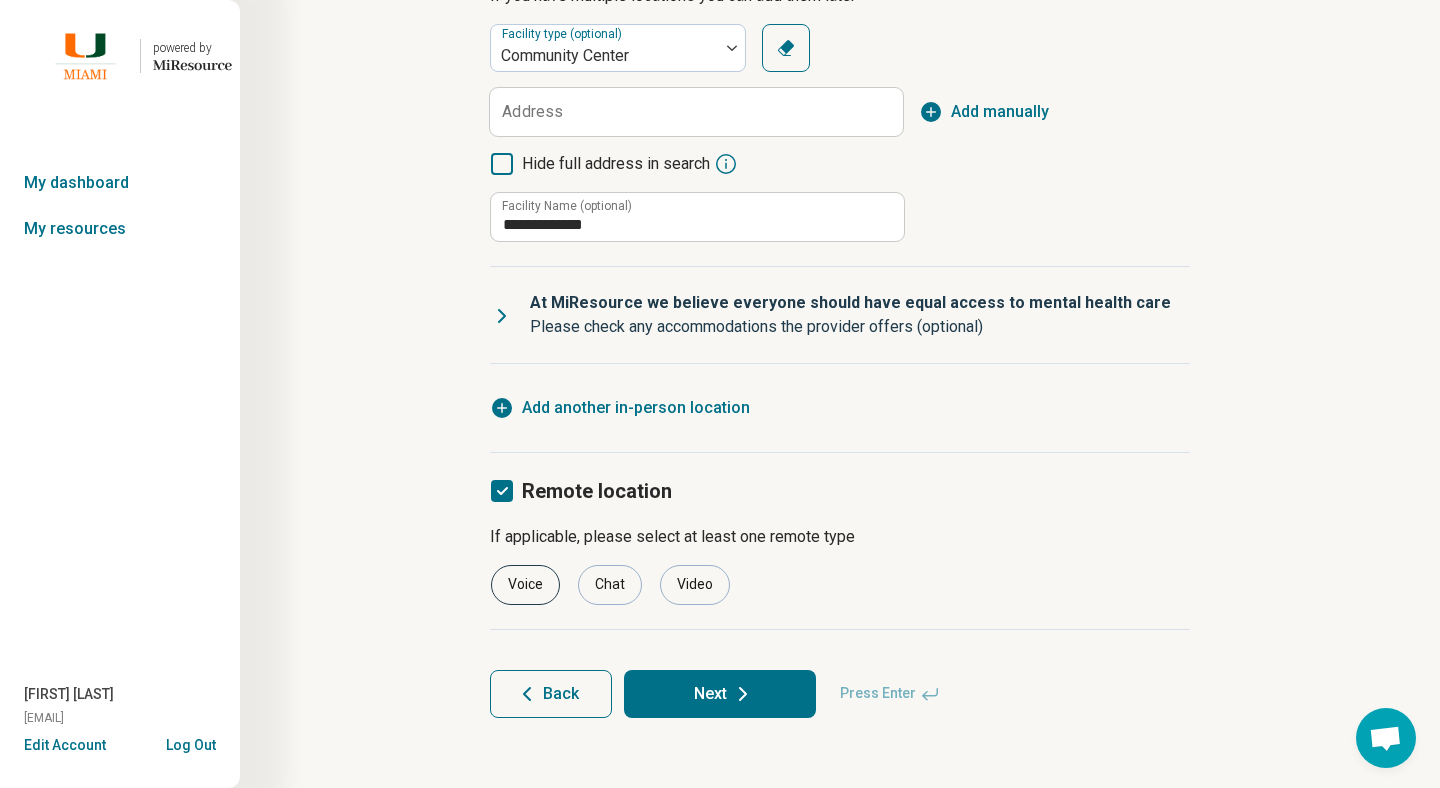 click on "Voice" at bounding box center (525, 585) 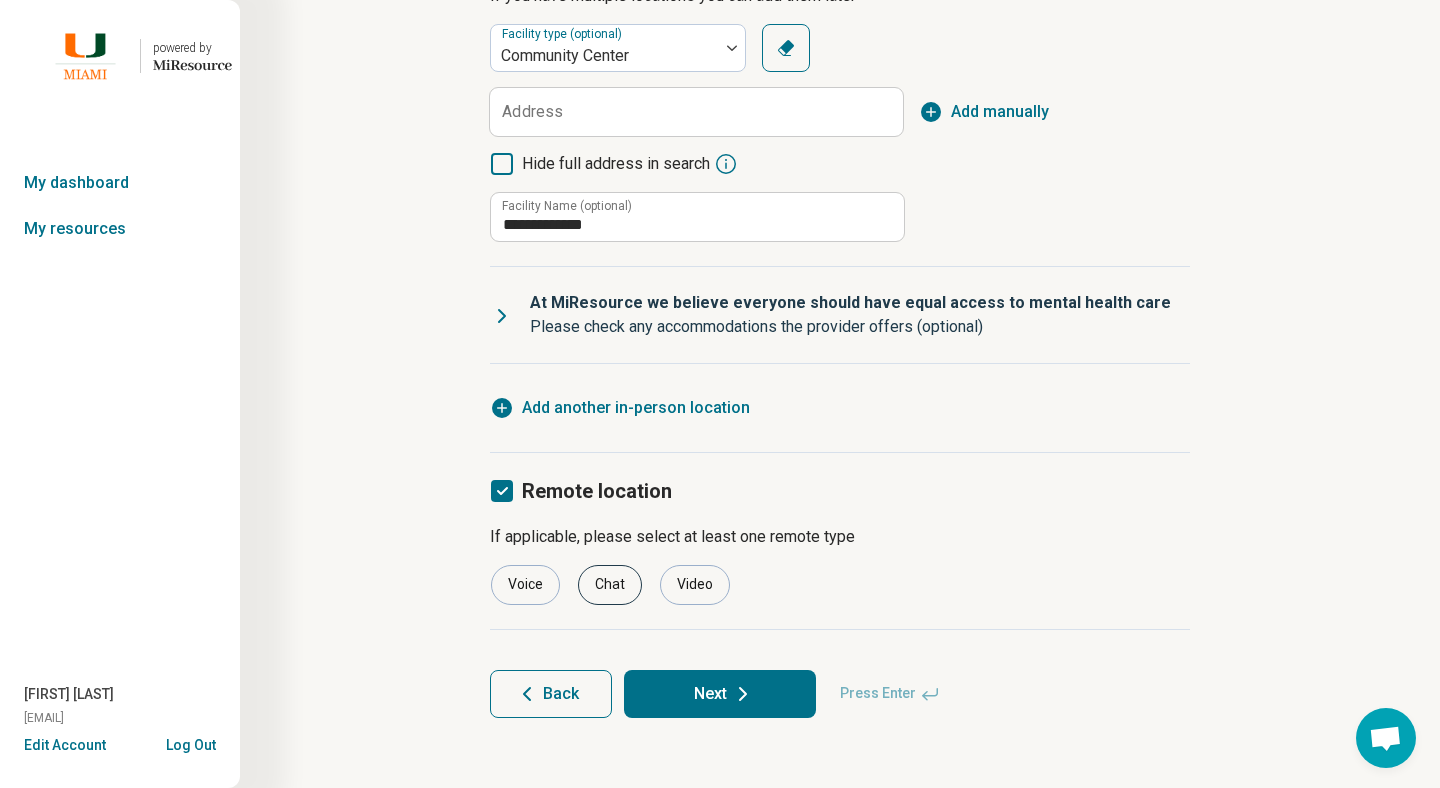 click on "Chat" at bounding box center (610, 585) 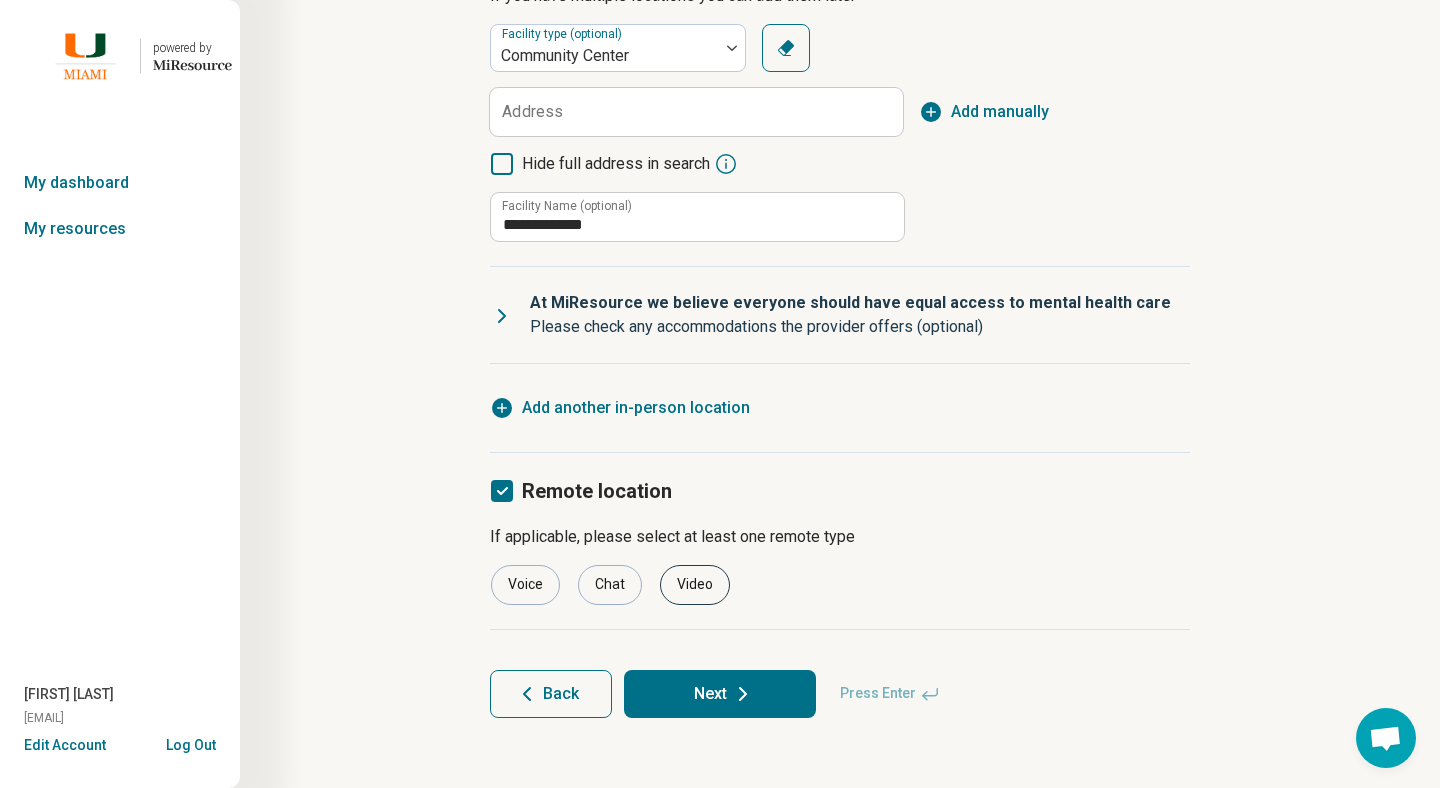 click on "Video" at bounding box center (695, 585) 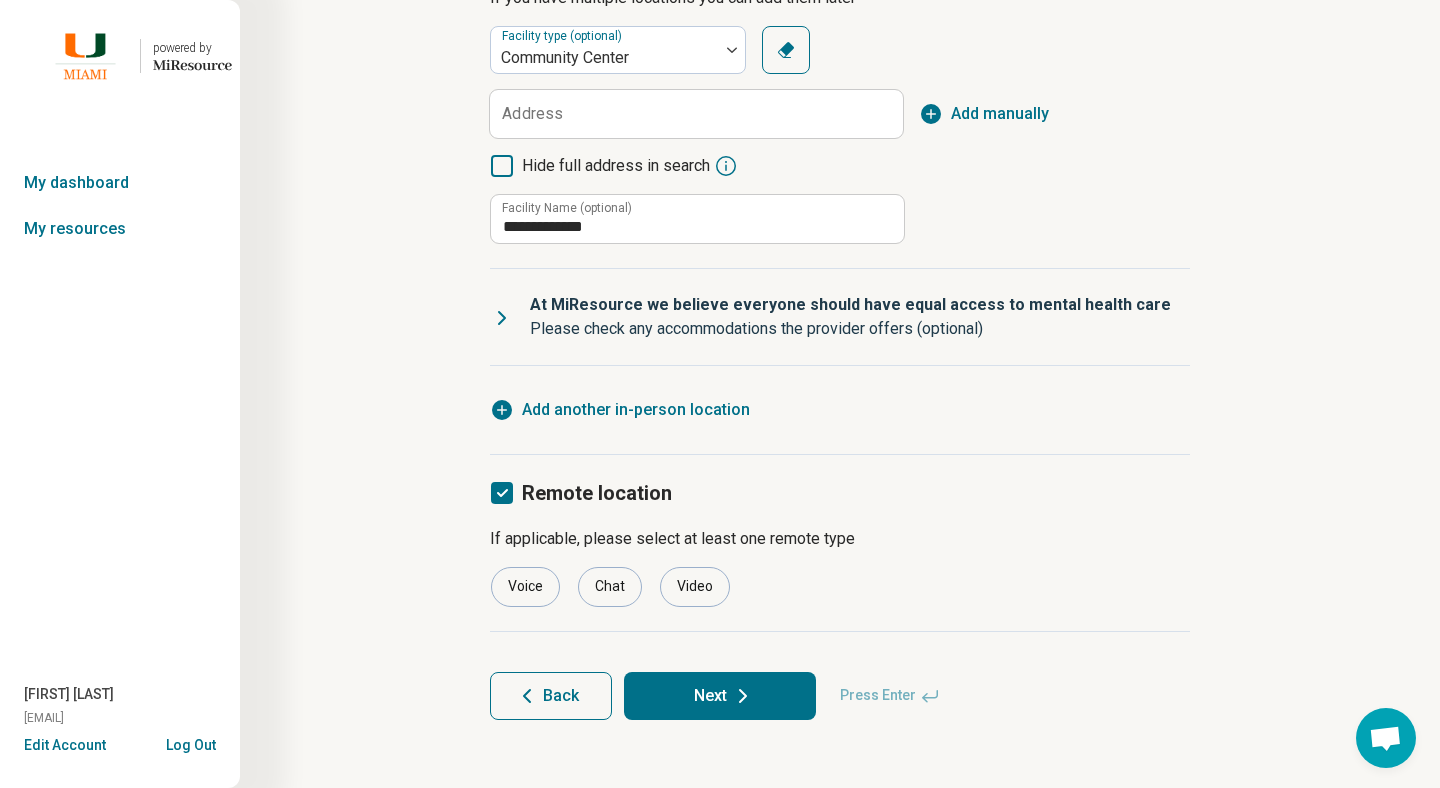 click 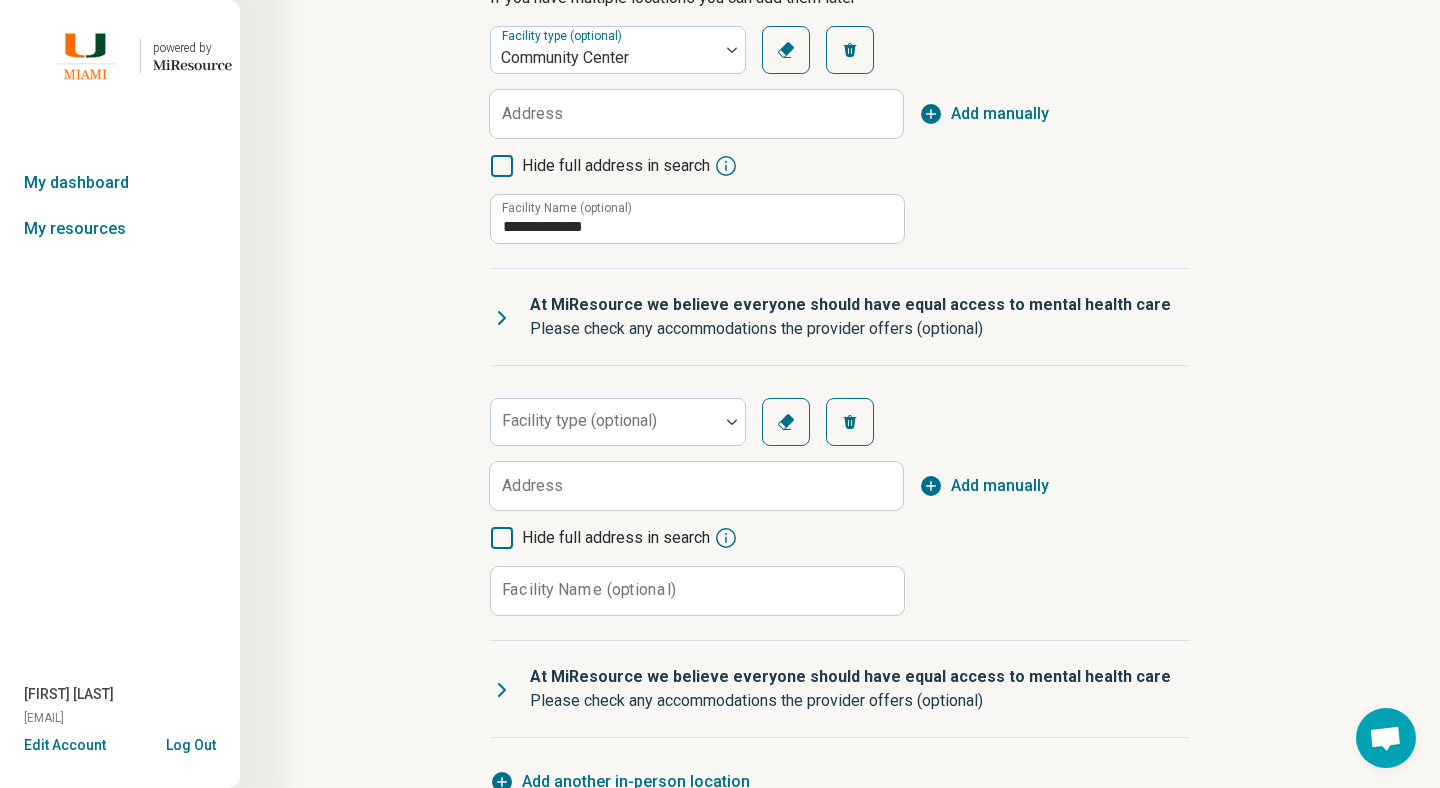 scroll, scrollTop: 10, scrollLeft: 0, axis: vertical 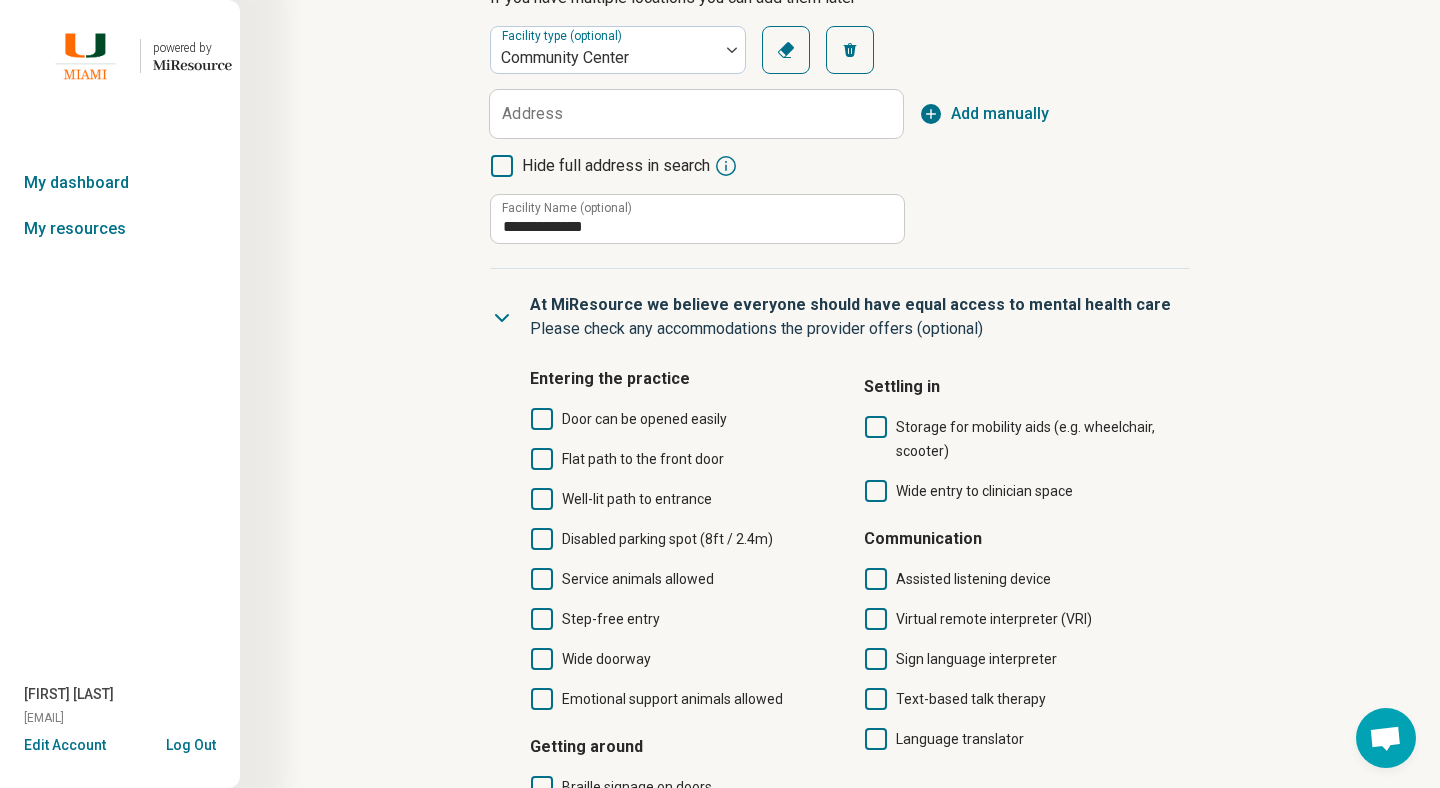 click 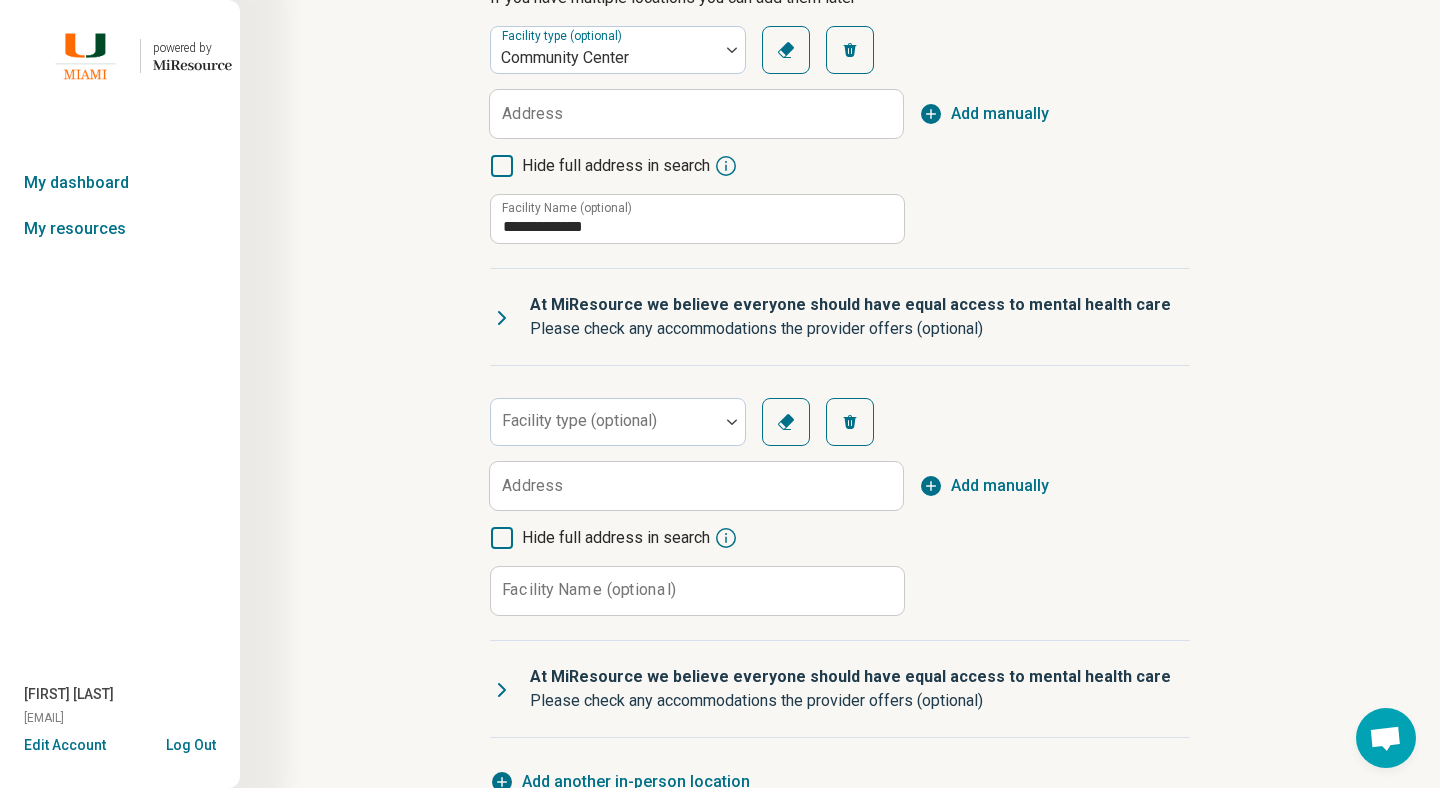 click on "Remove" at bounding box center [850, 422] 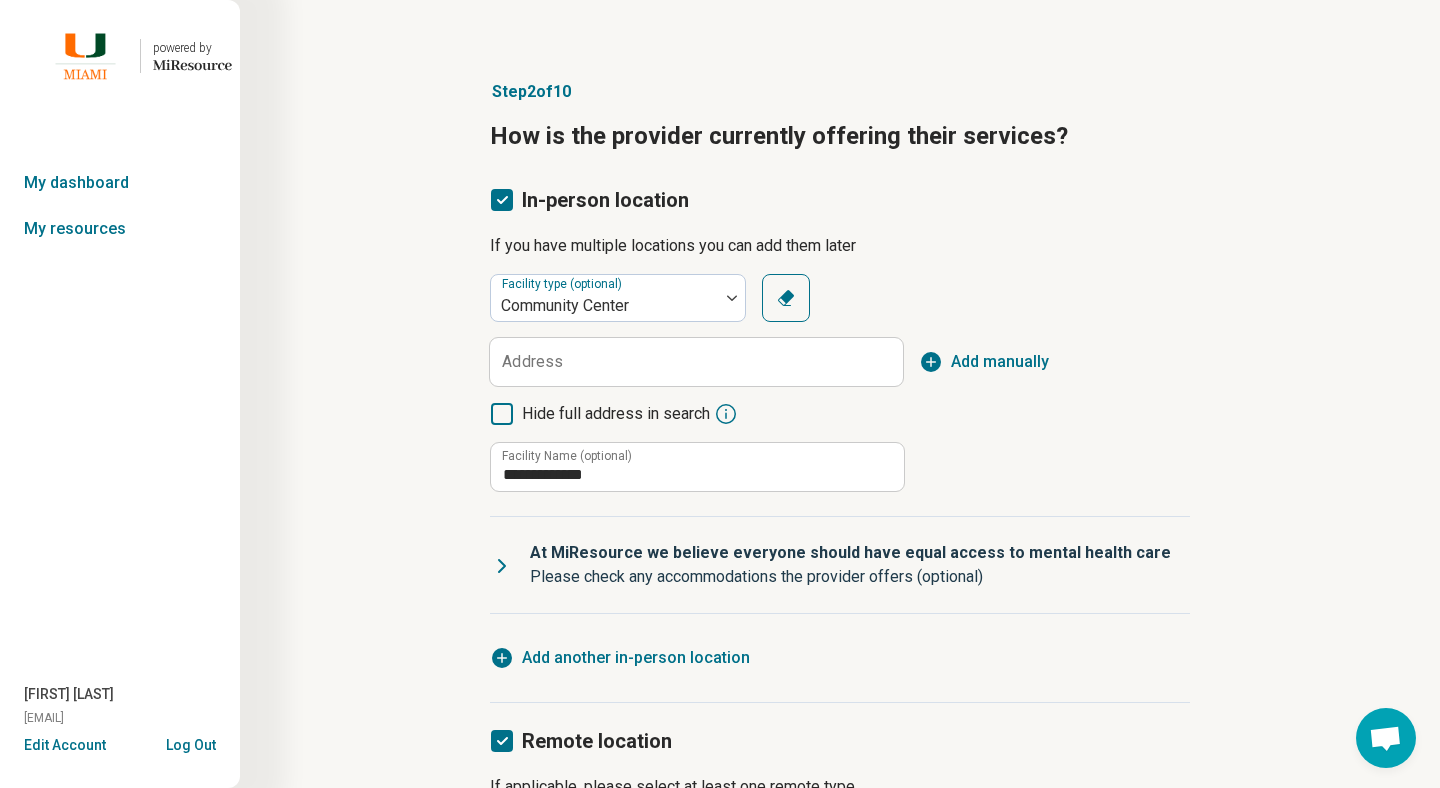 scroll, scrollTop: 6, scrollLeft: 0, axis: vertical 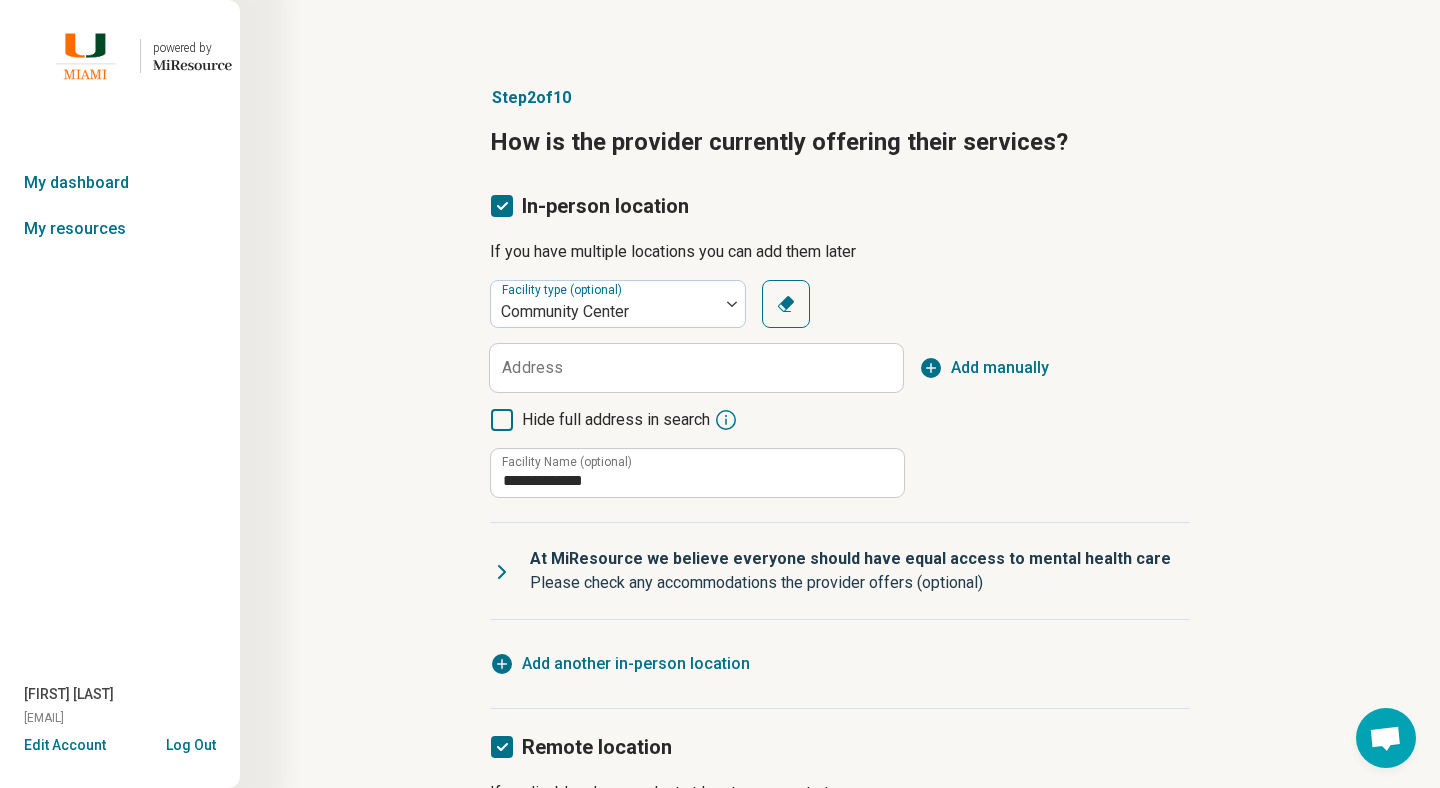 click on "Address" at bounding box center [532, 368] 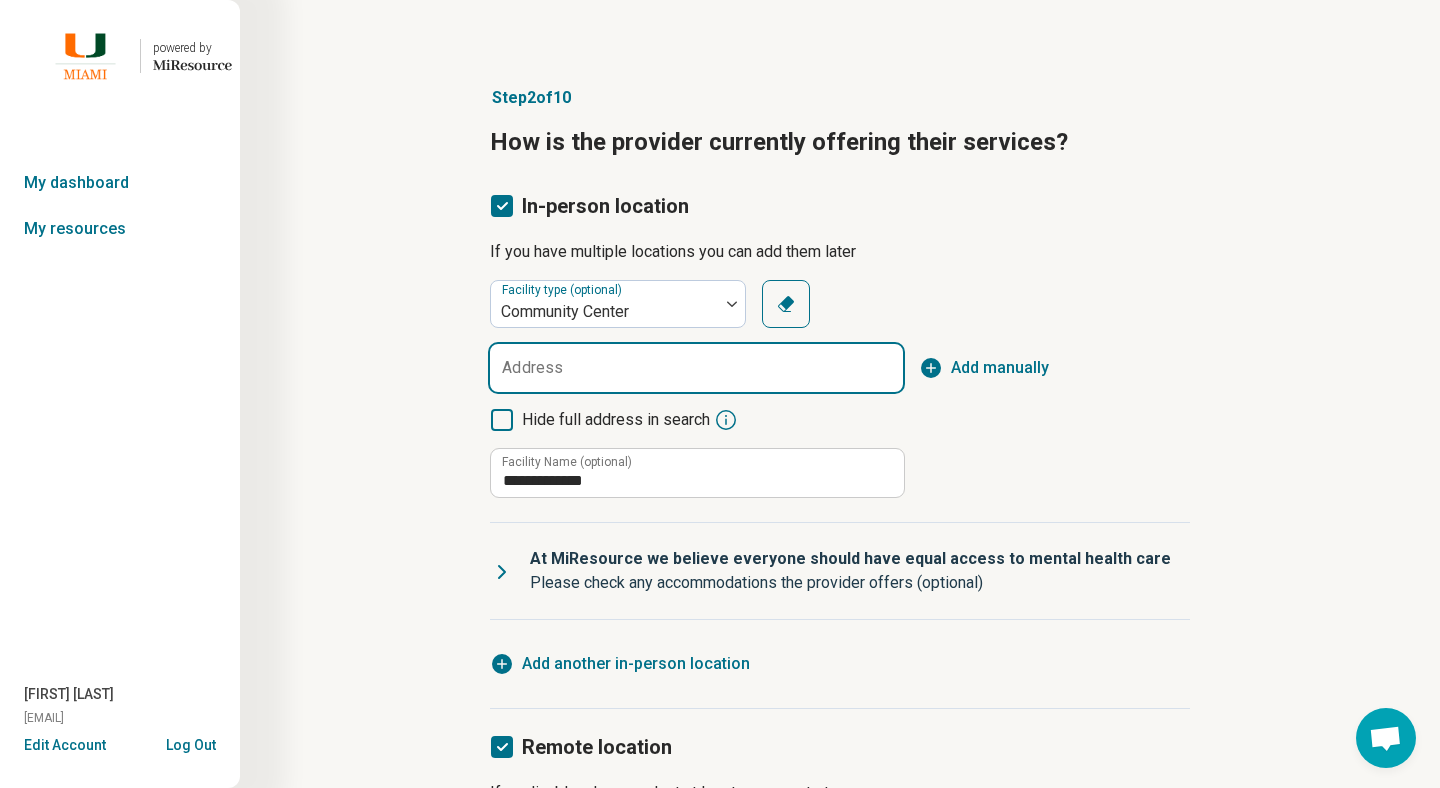 click on "Address" at bounding box center (696, 368) 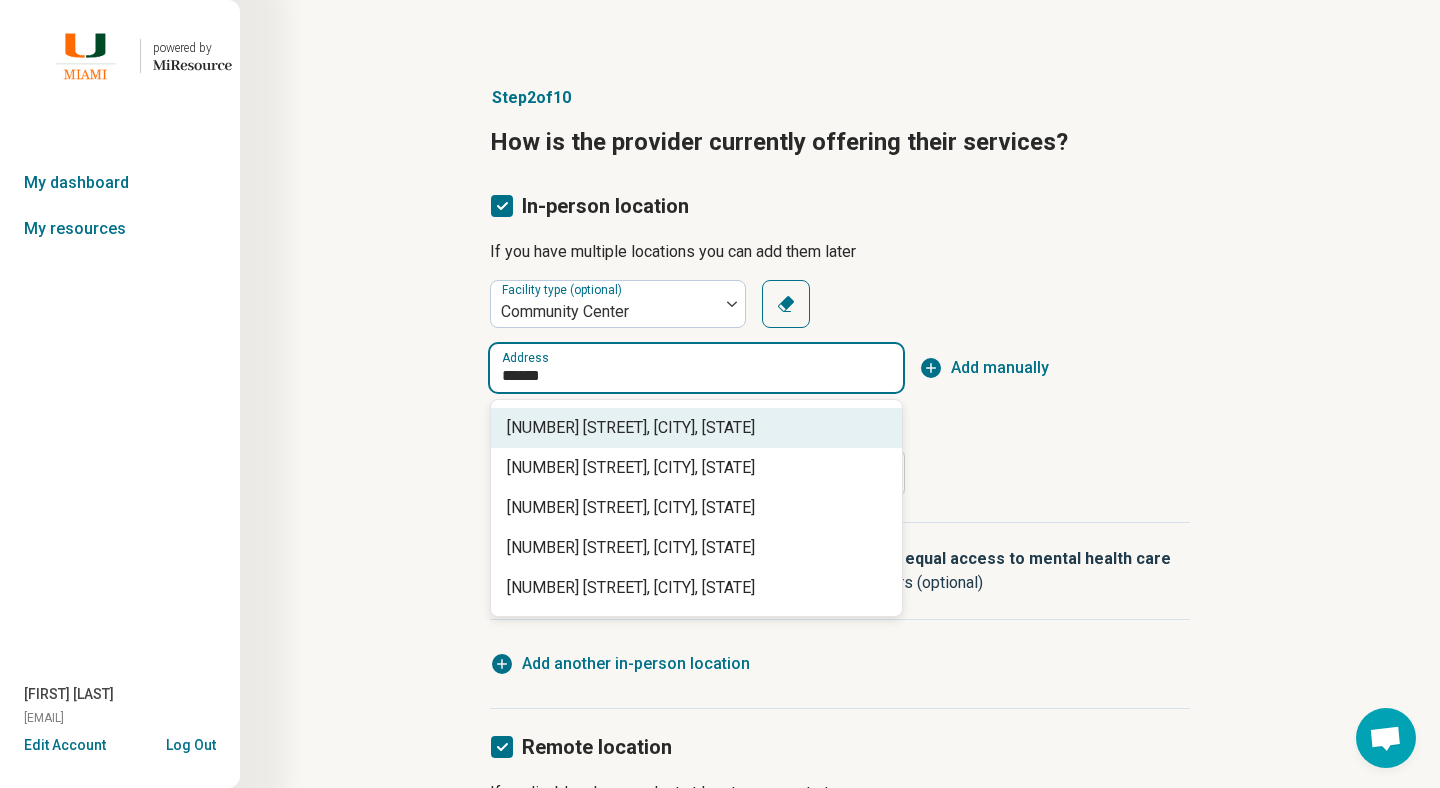 click on "[NUMBER] [STREET], [CITY], [STATE]" at bounding box center (700, 428) 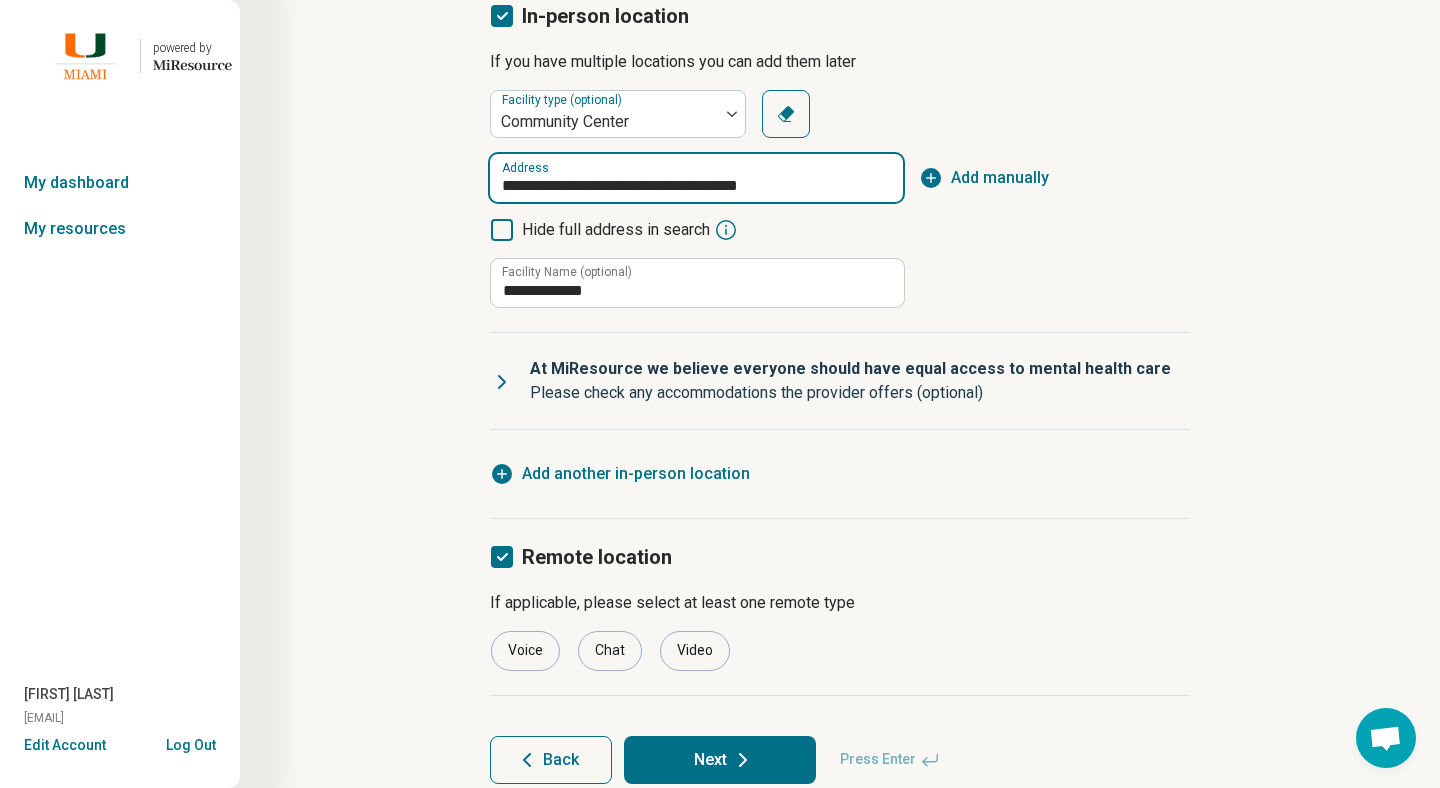 scroll, scrollTop: 213, scrollLeft: 0, axis: vertical 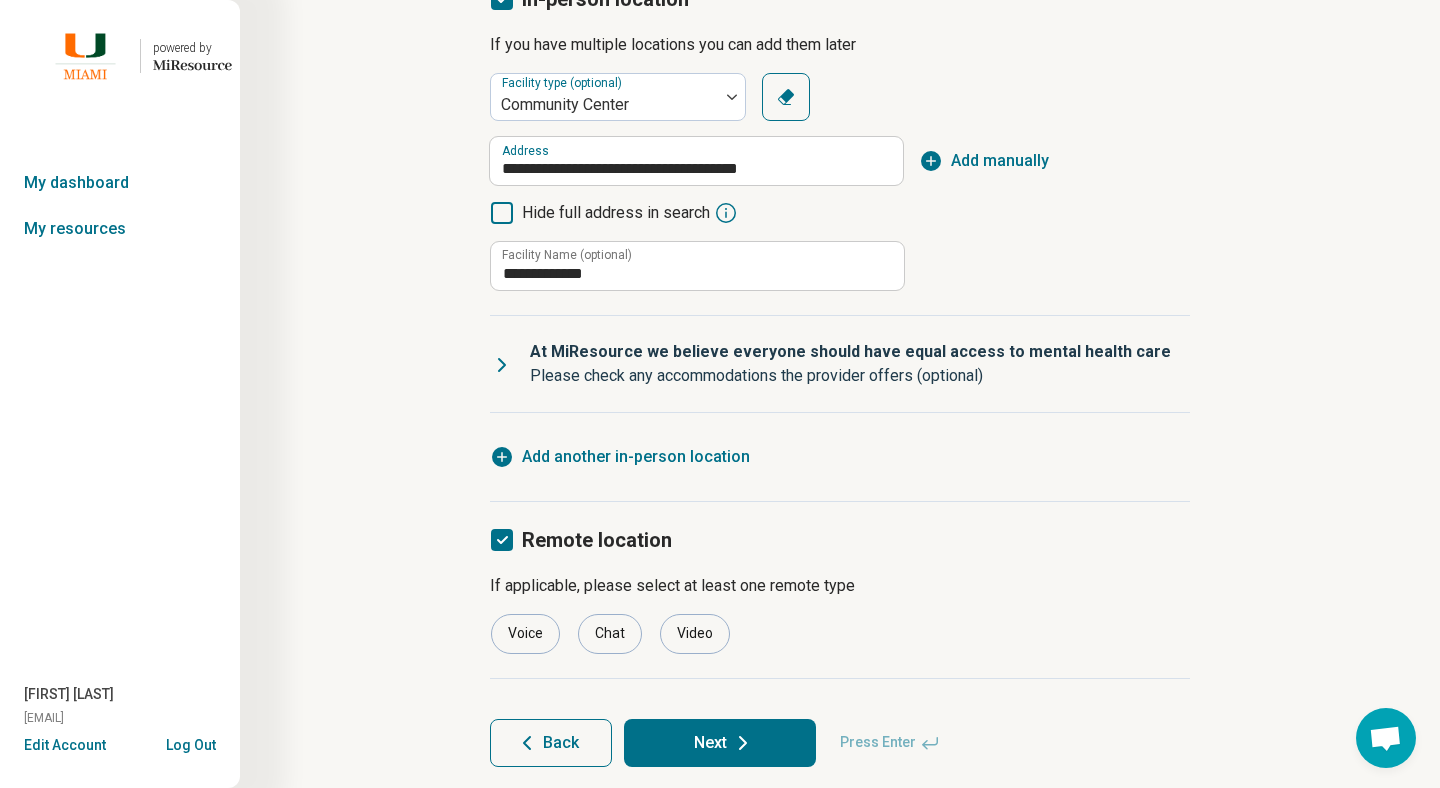 type on "**********" 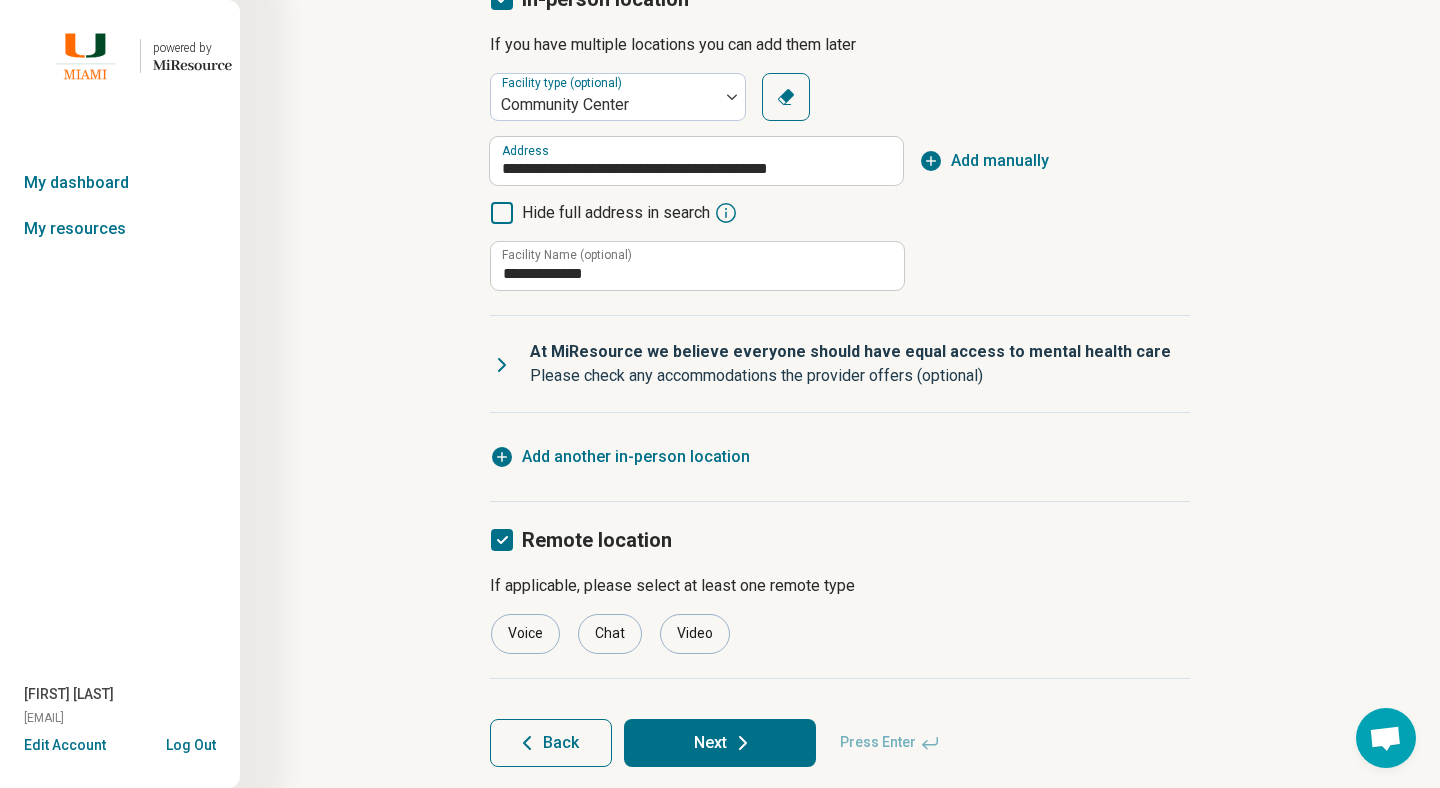 click on "Next" at bounding box center [720, 743] 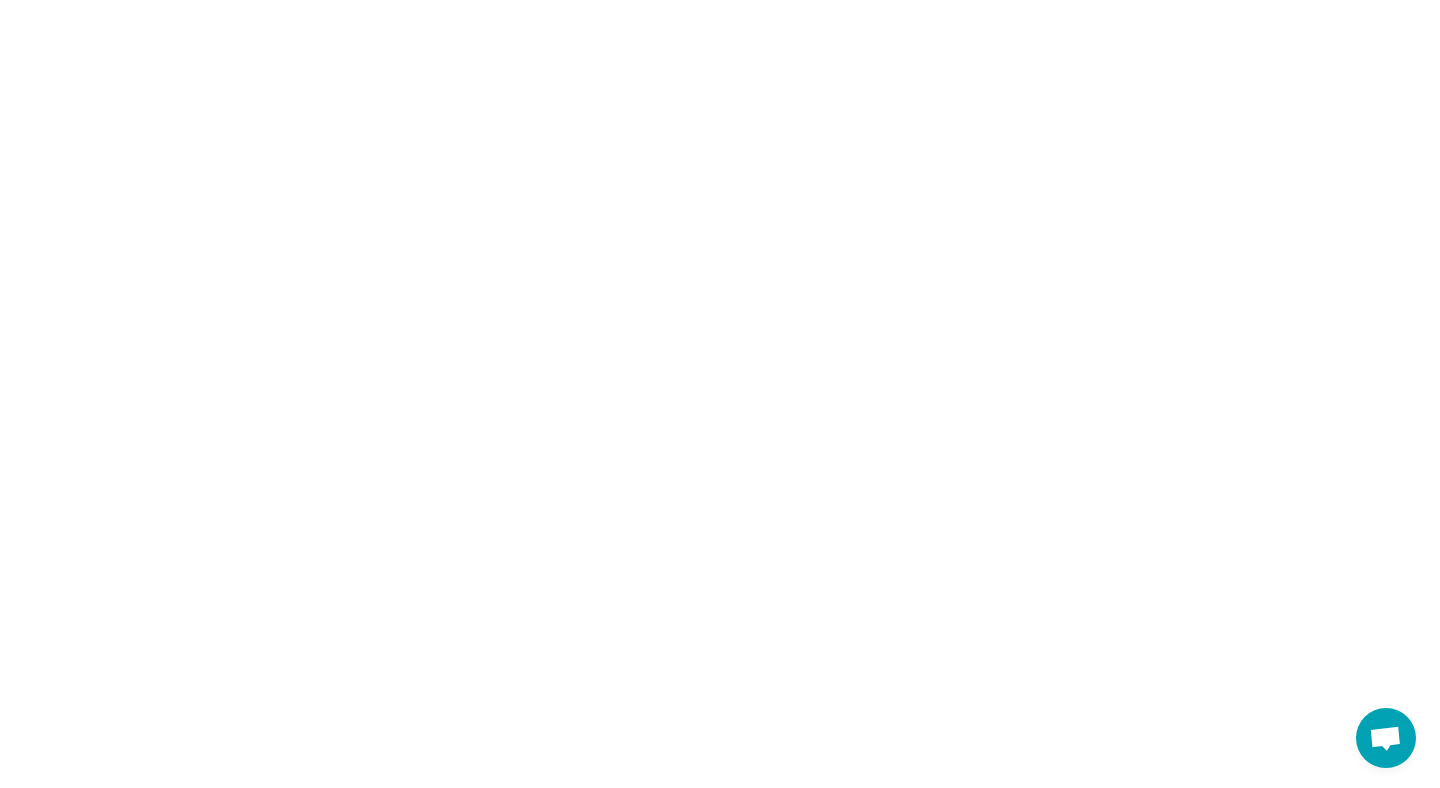 scroll, scrollTop: 0, scrollLeft: 0, axis: both 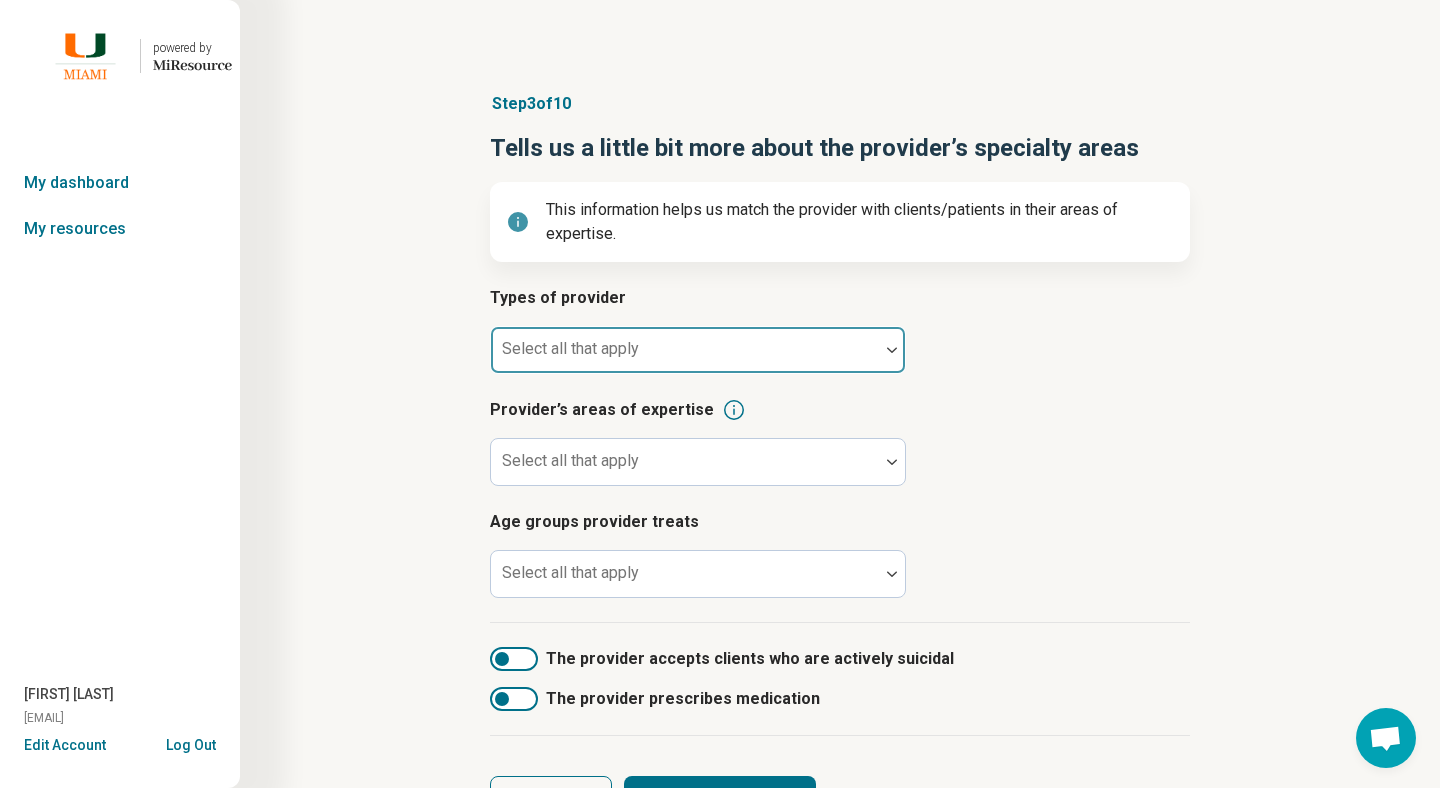 click at bounding box center [685, 350] 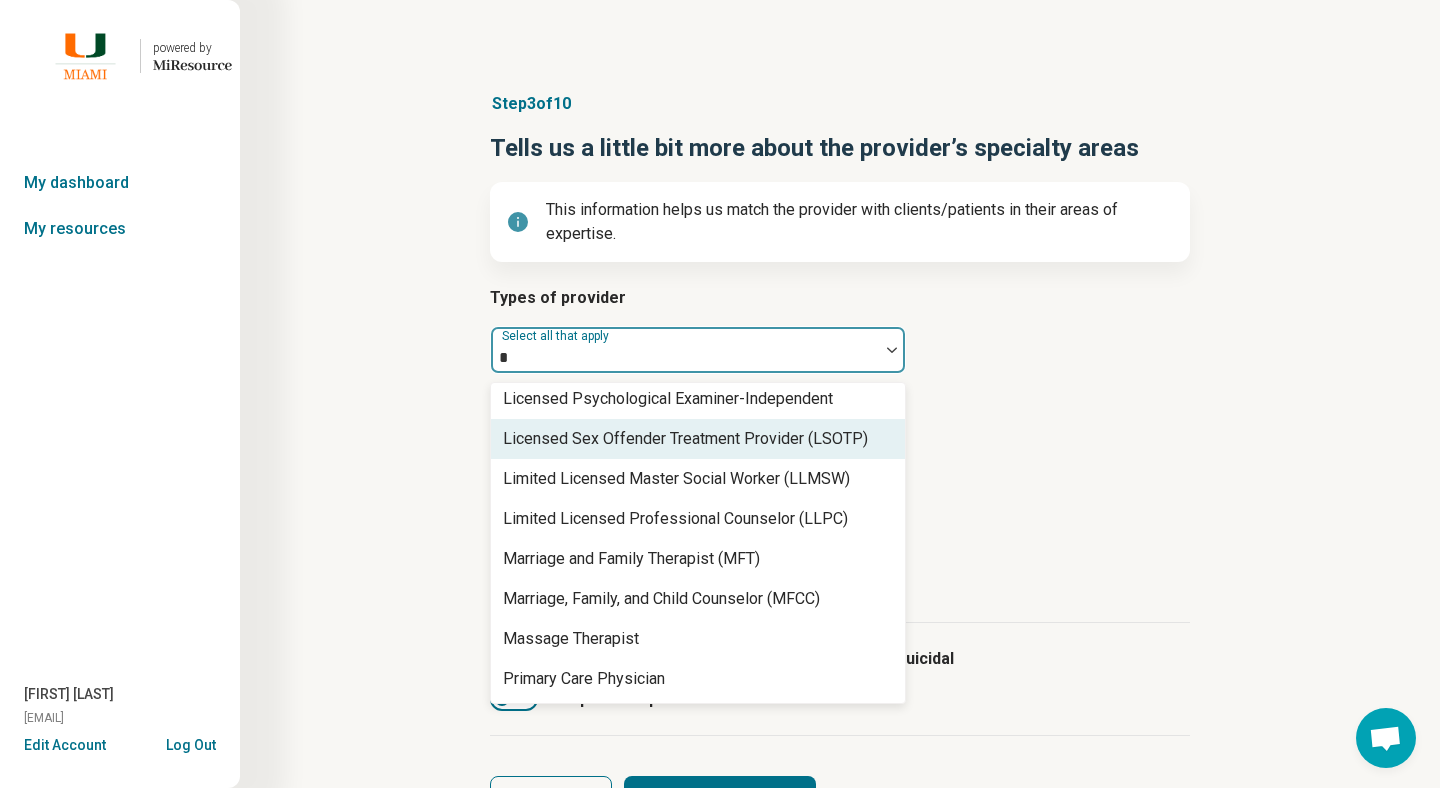 scroll, scrollTop: 0, scrollLeft: 0, axis: both 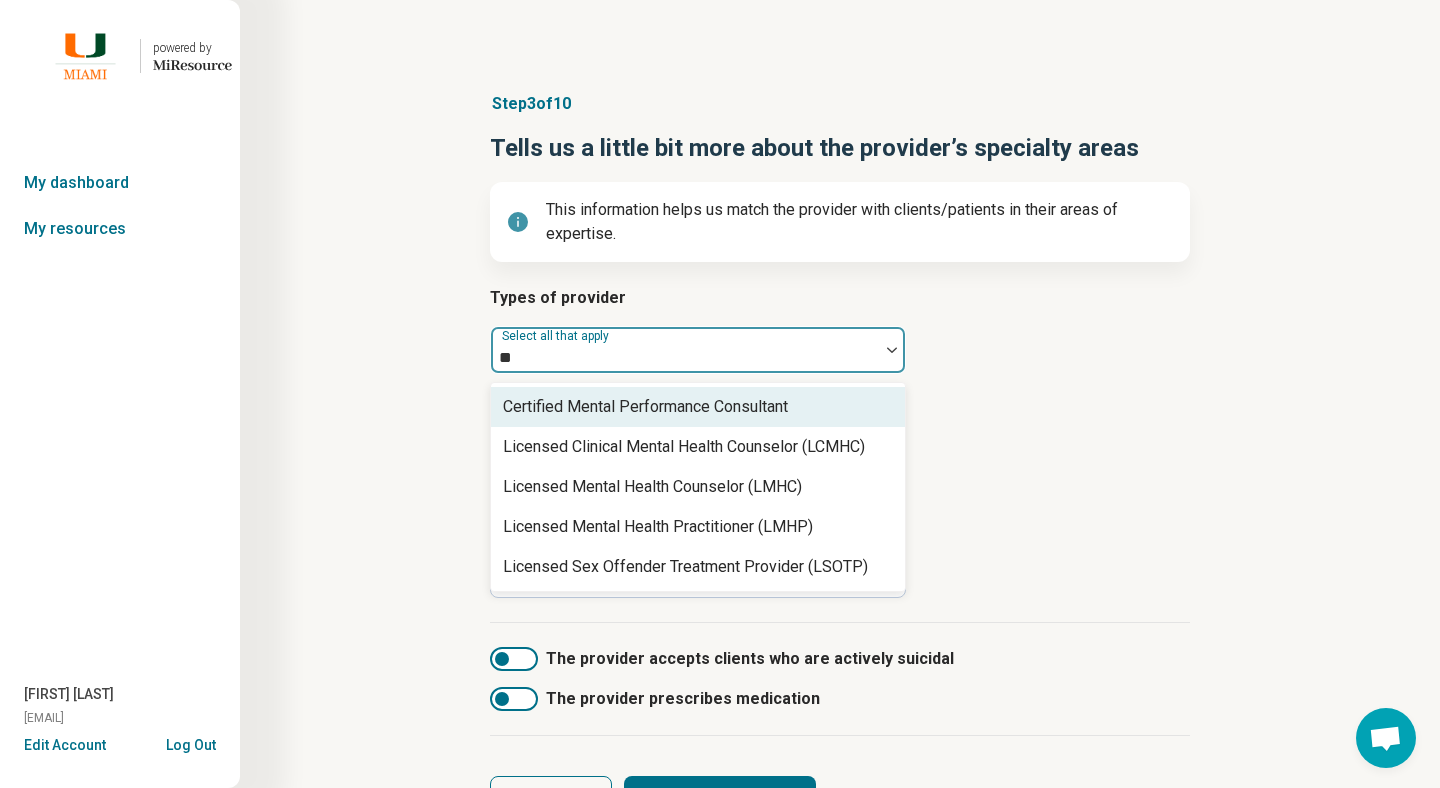 type on "*" 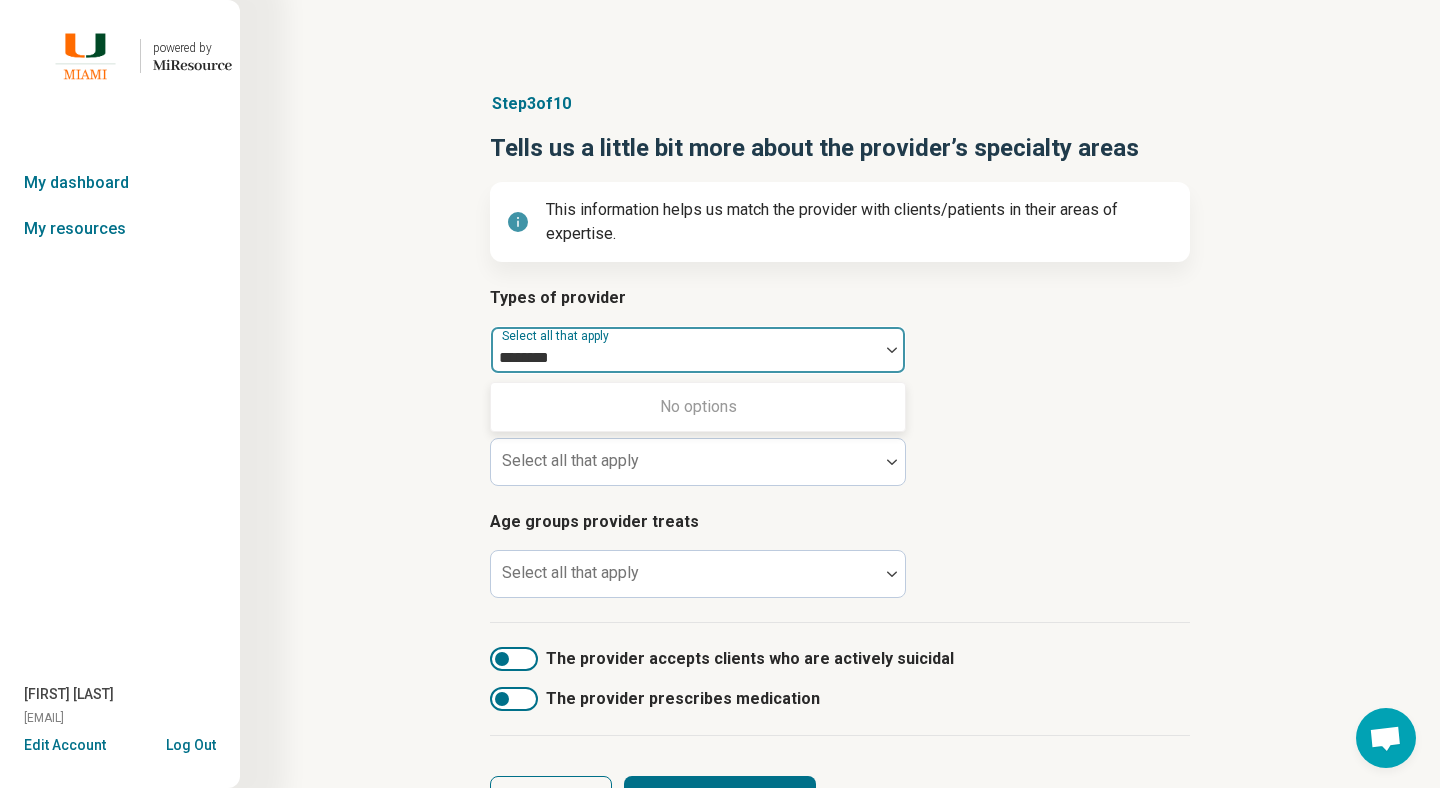 type on "********" 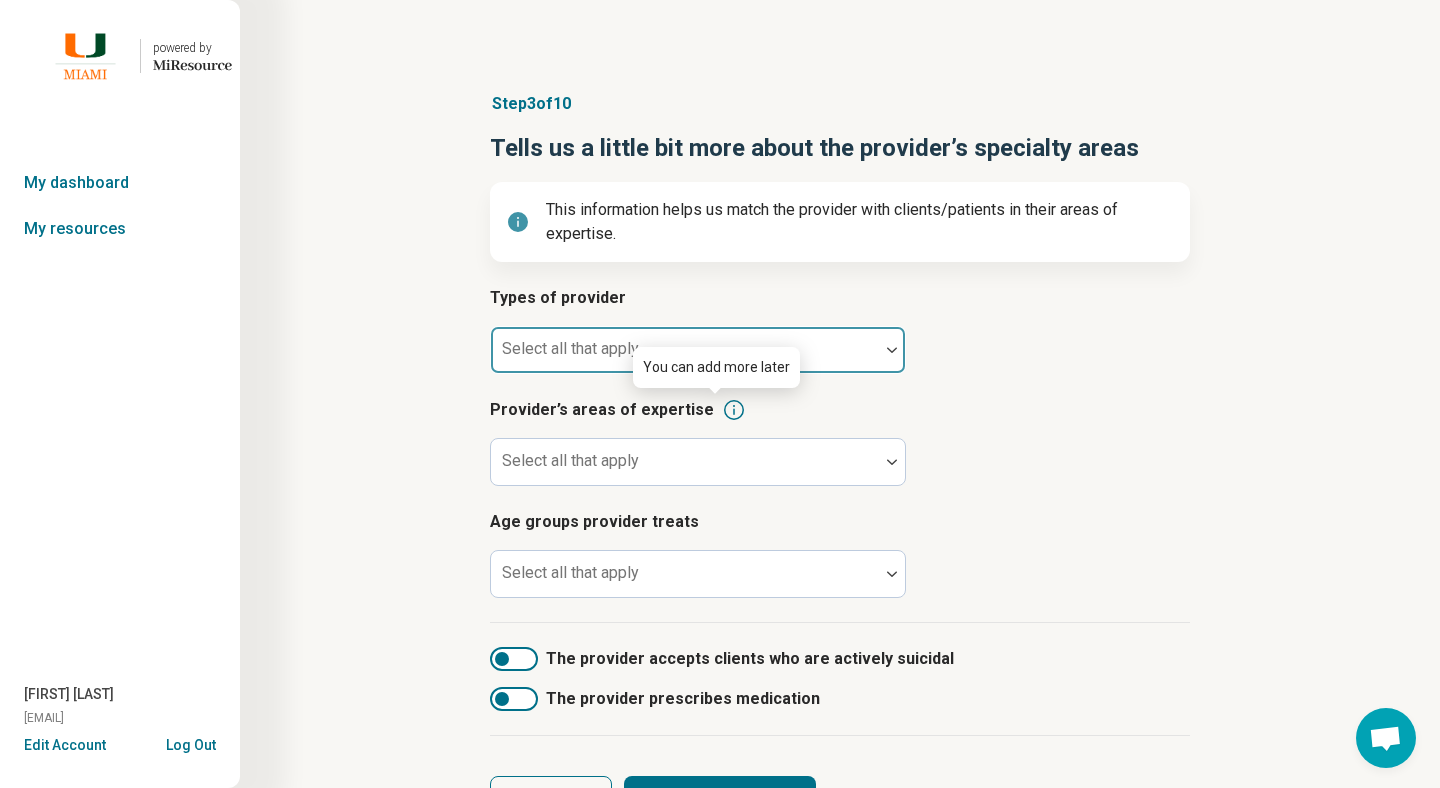 click at bounding box center (685, 358) 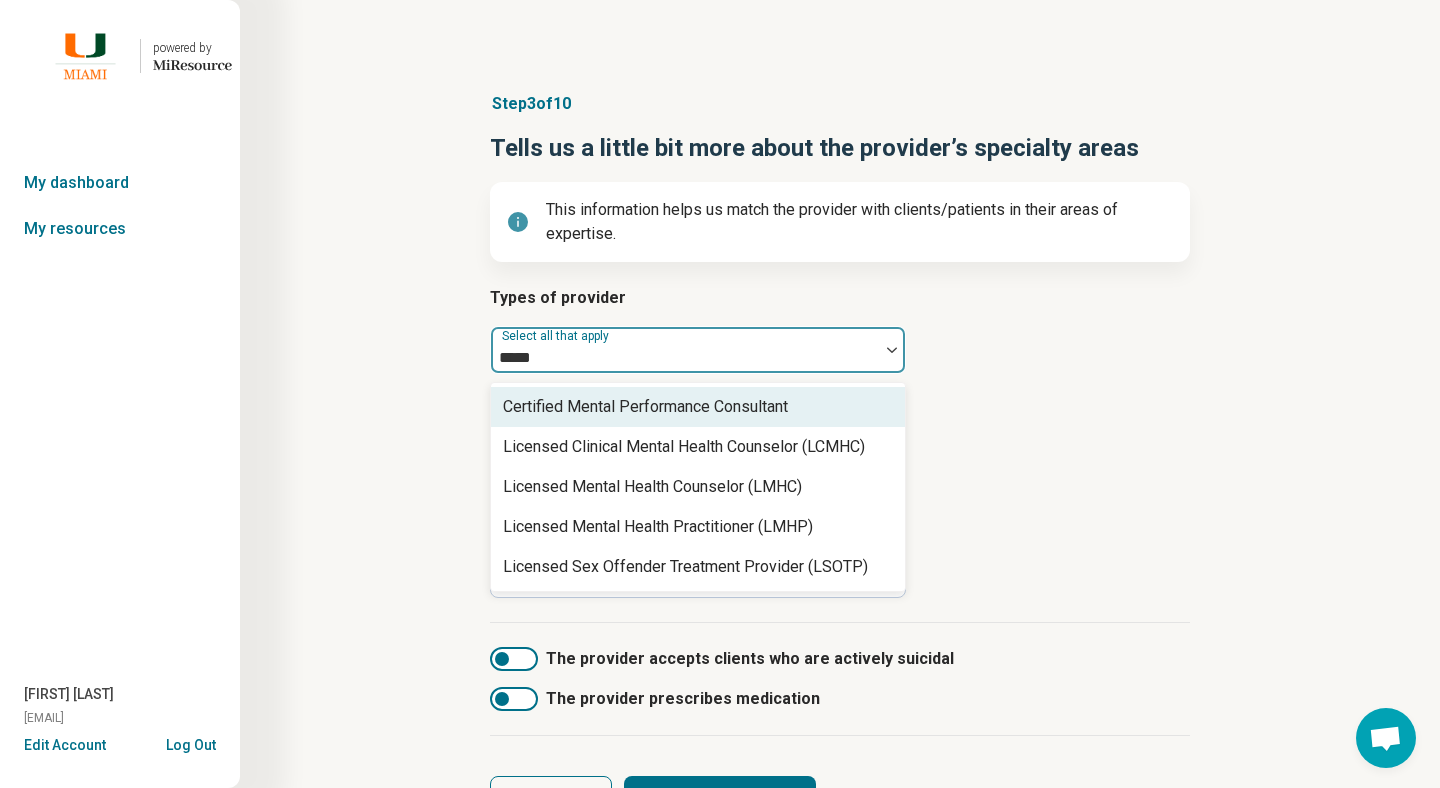 type on "******" 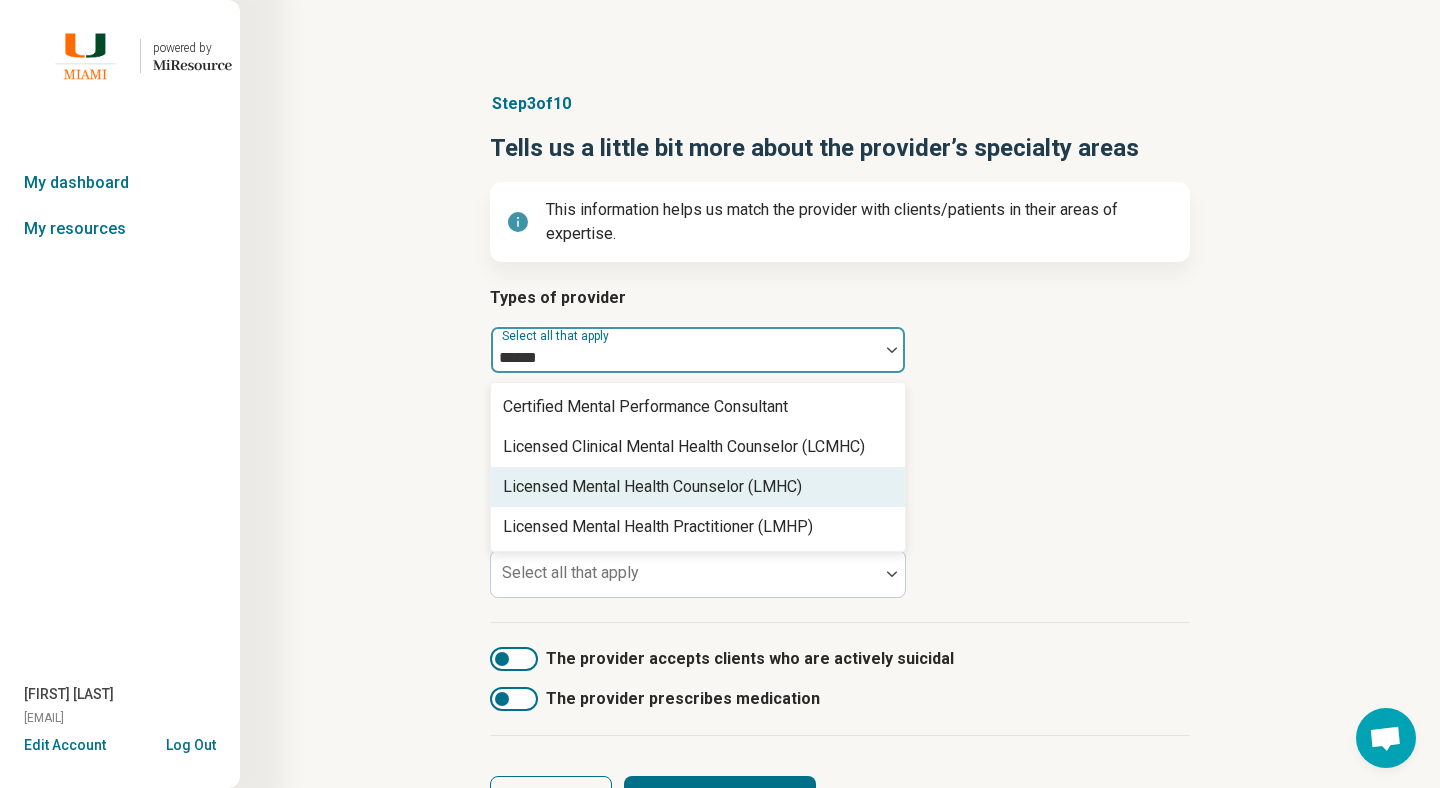 click on "Licensed Mental Health Counselor (LMHC)" at bounding box center (698, 487) 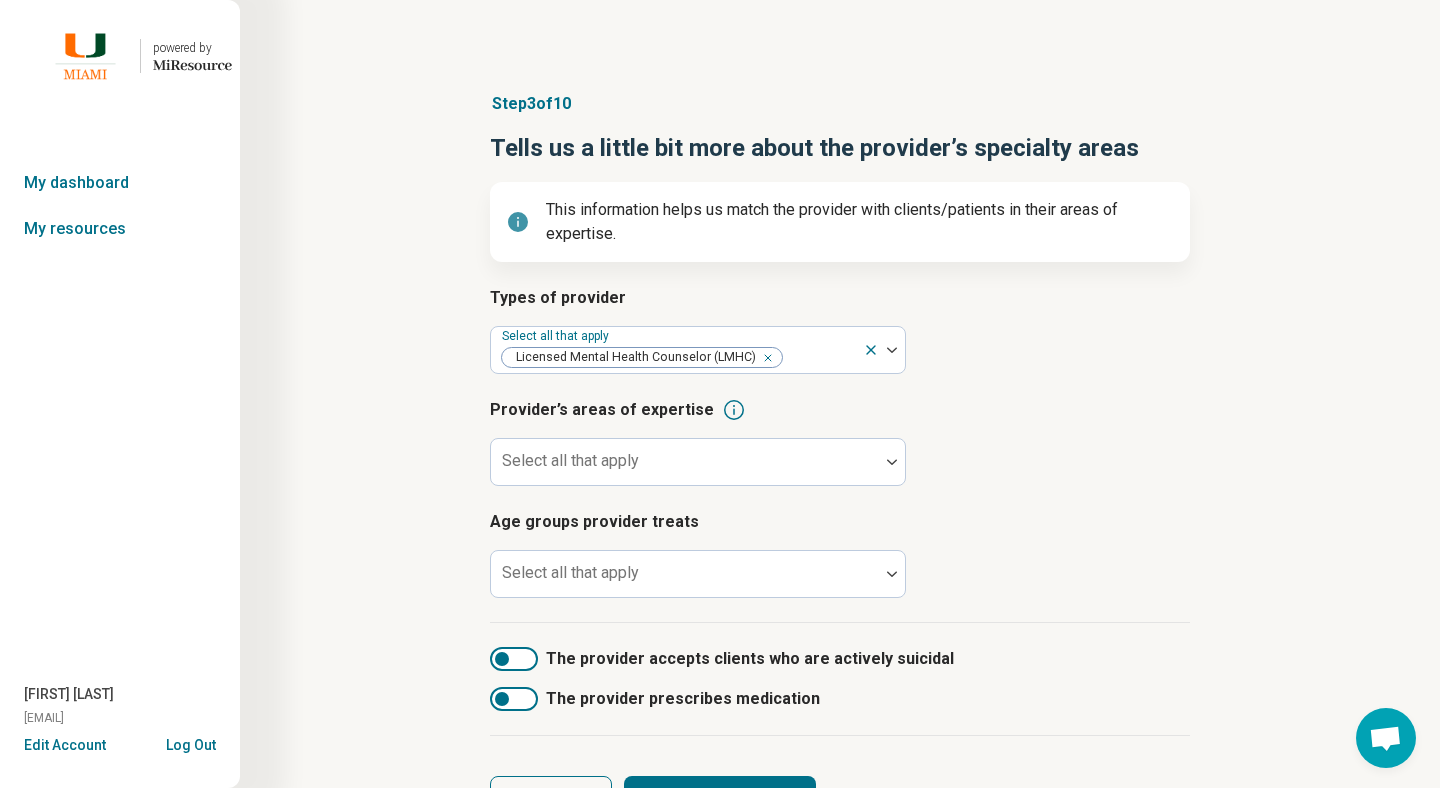 click on "Types of provider Select all that apply Licensed Mental Health Counselor (LMHC) Provider’s areas of expertise Select all that apply Age groups provider treats Select all that apply" at bounding box center (840, 454) 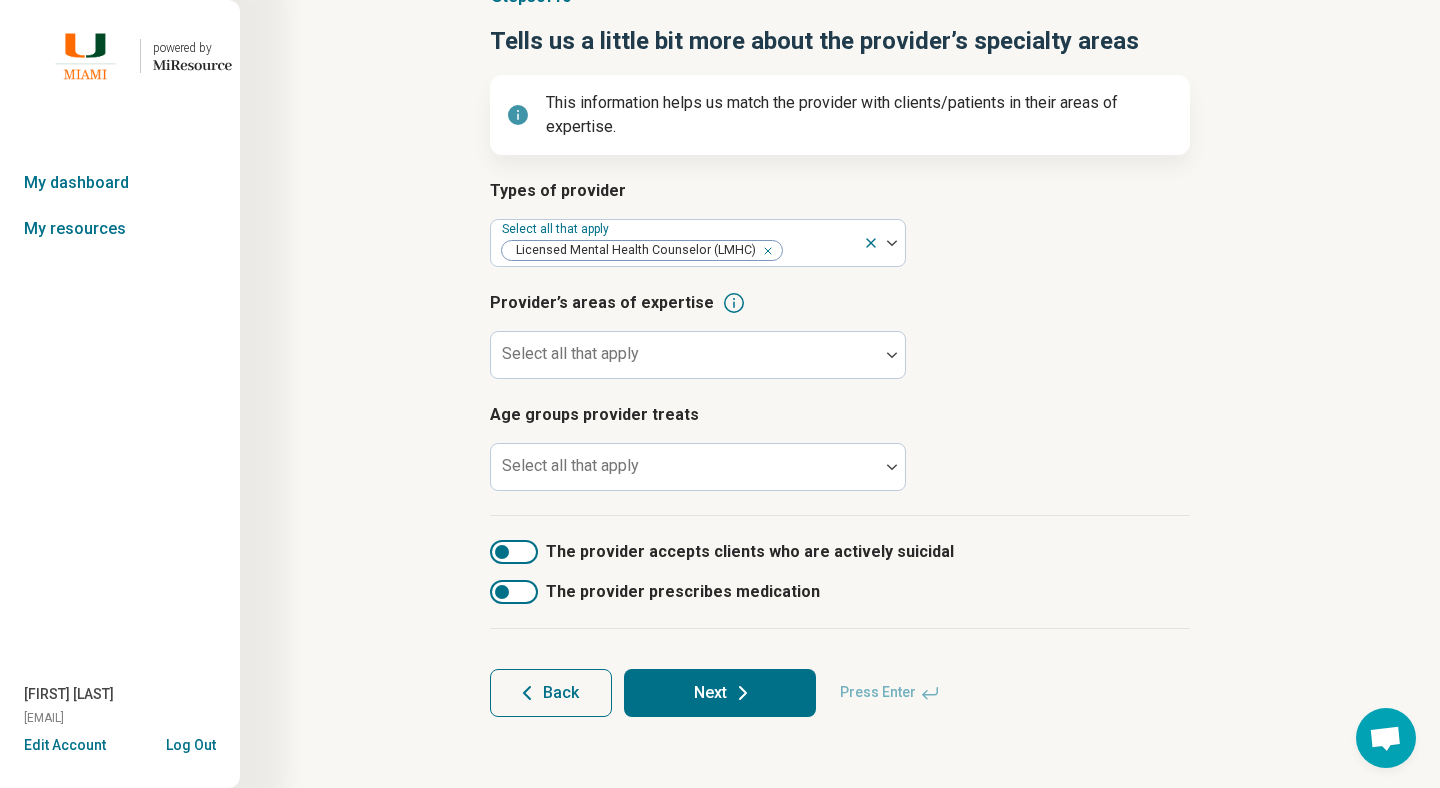 scroll, scrollTop: 0, scrollLeft: 0, axis: both 